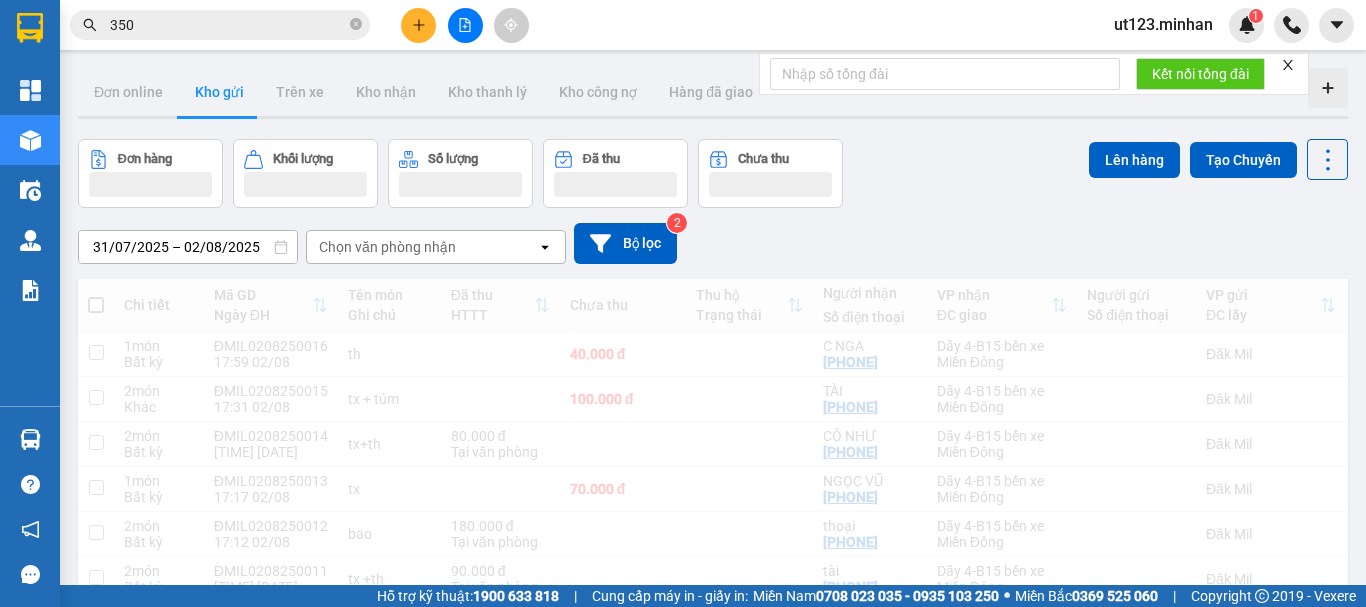 scroll, scrollTop: 0, scrollLeft: 0, axis: both 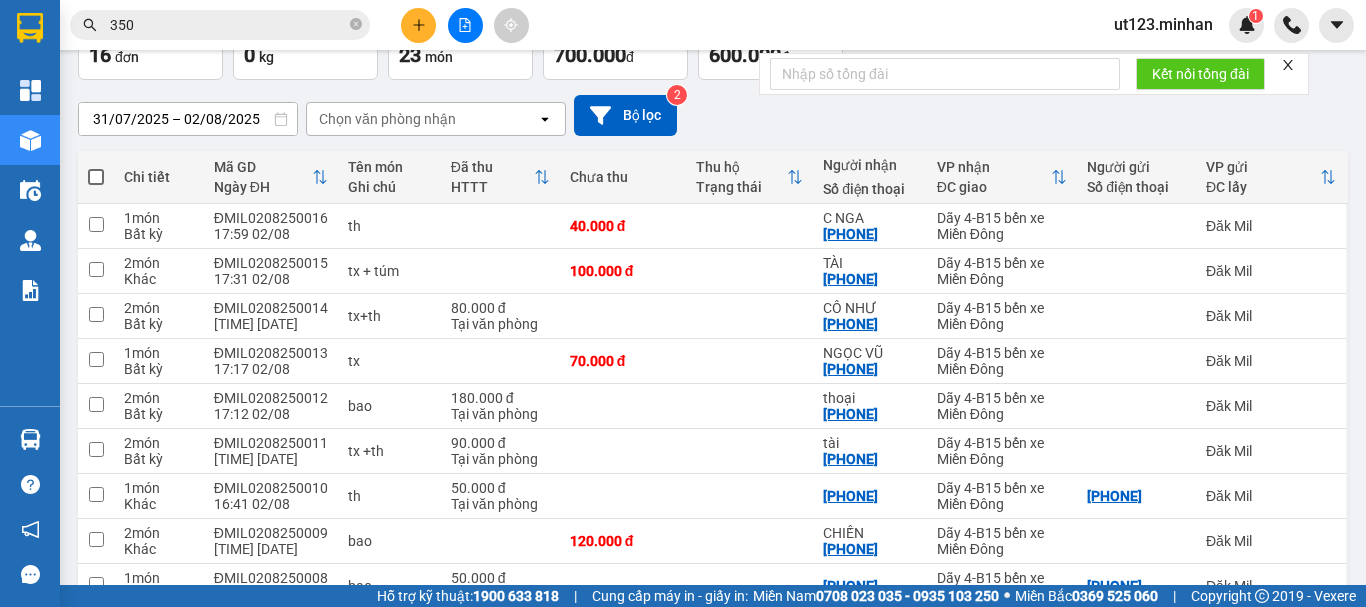 click at bounding box center (96, 177) 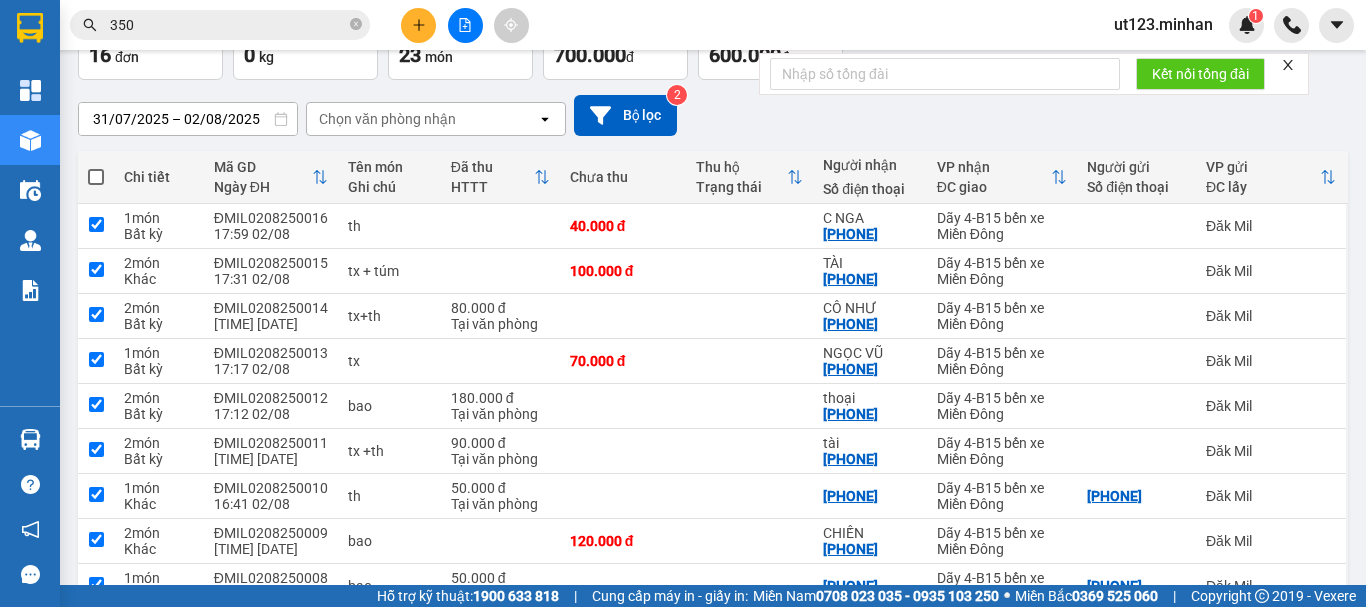 checkbox on "true" 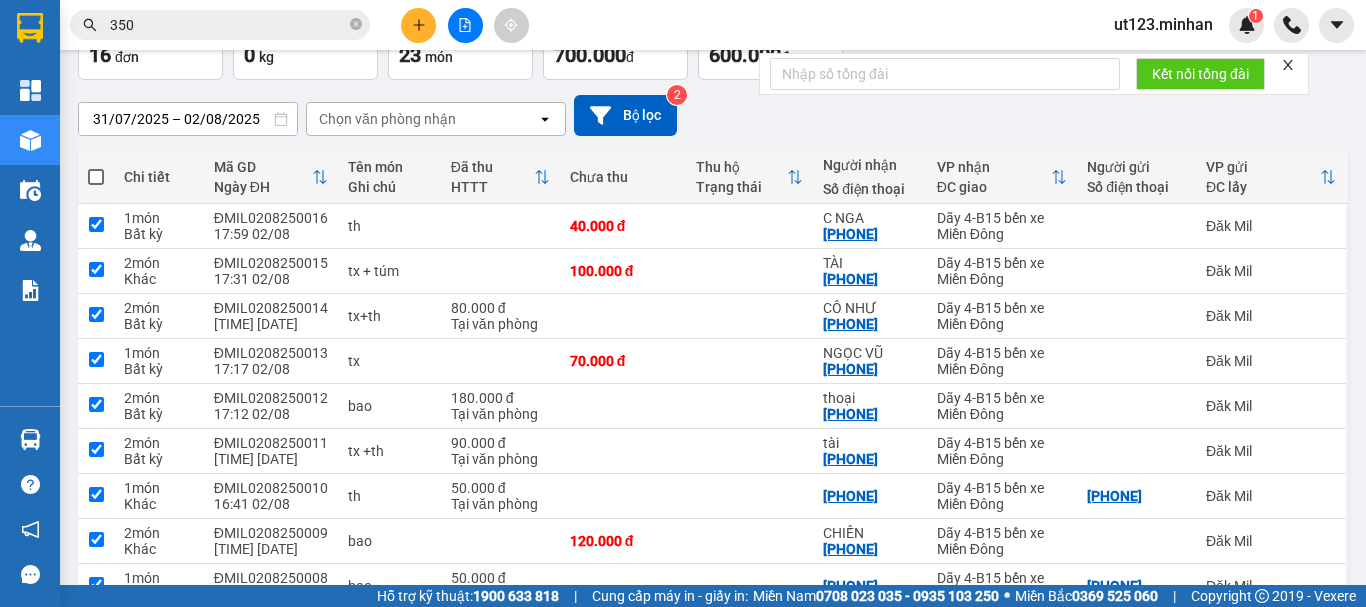 checkbox on "true" 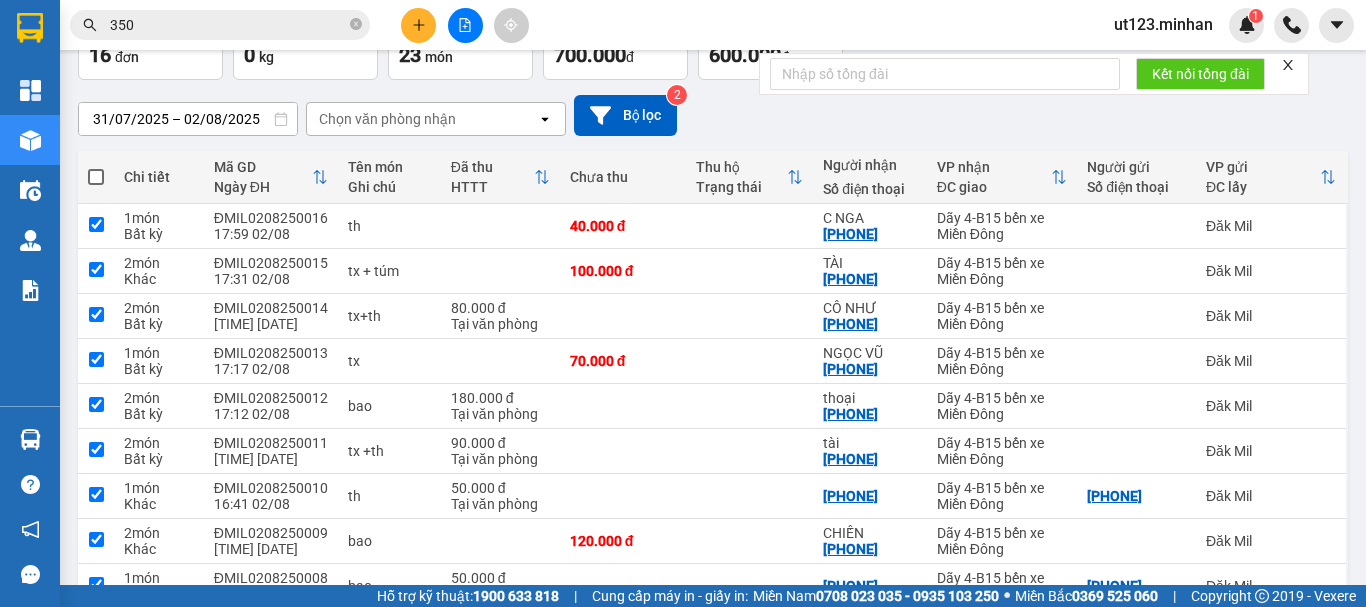 checkbox on "true" 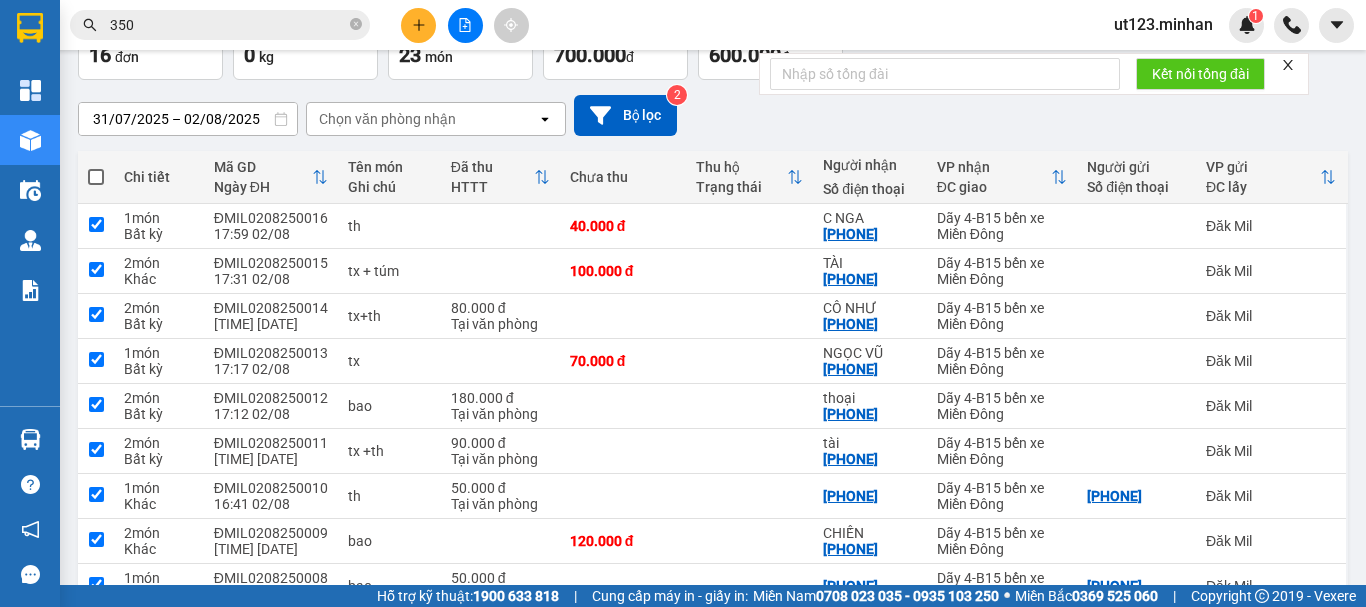 checkbox on "true" 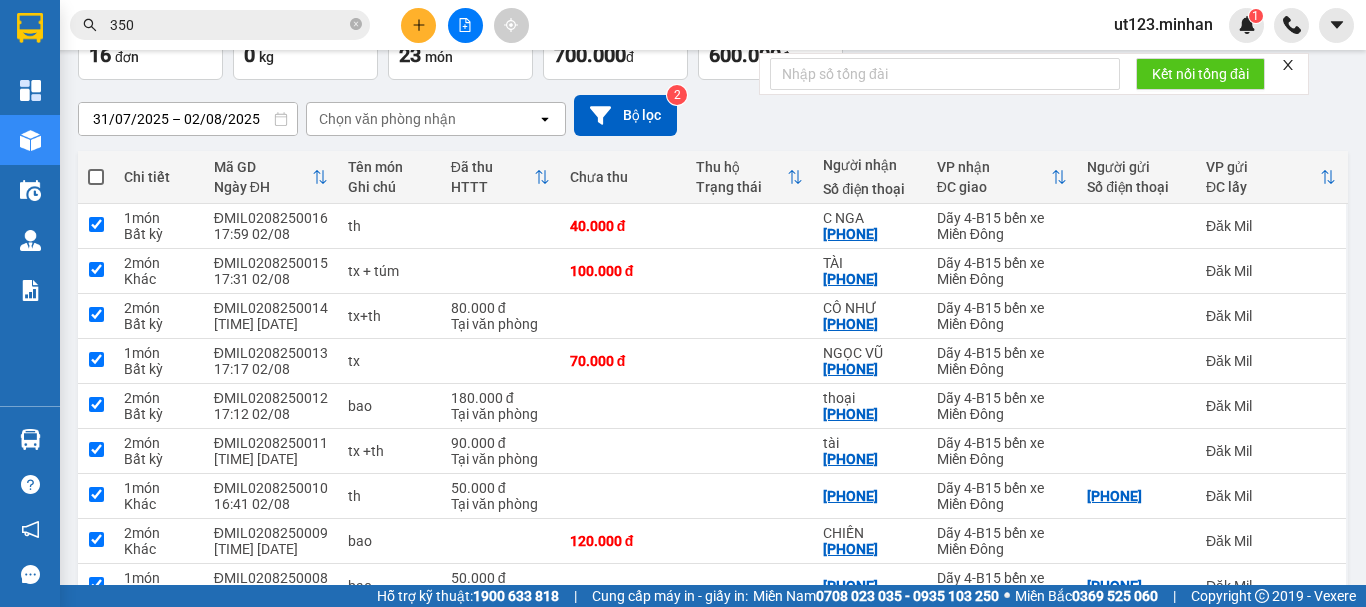 checkbox on "true" 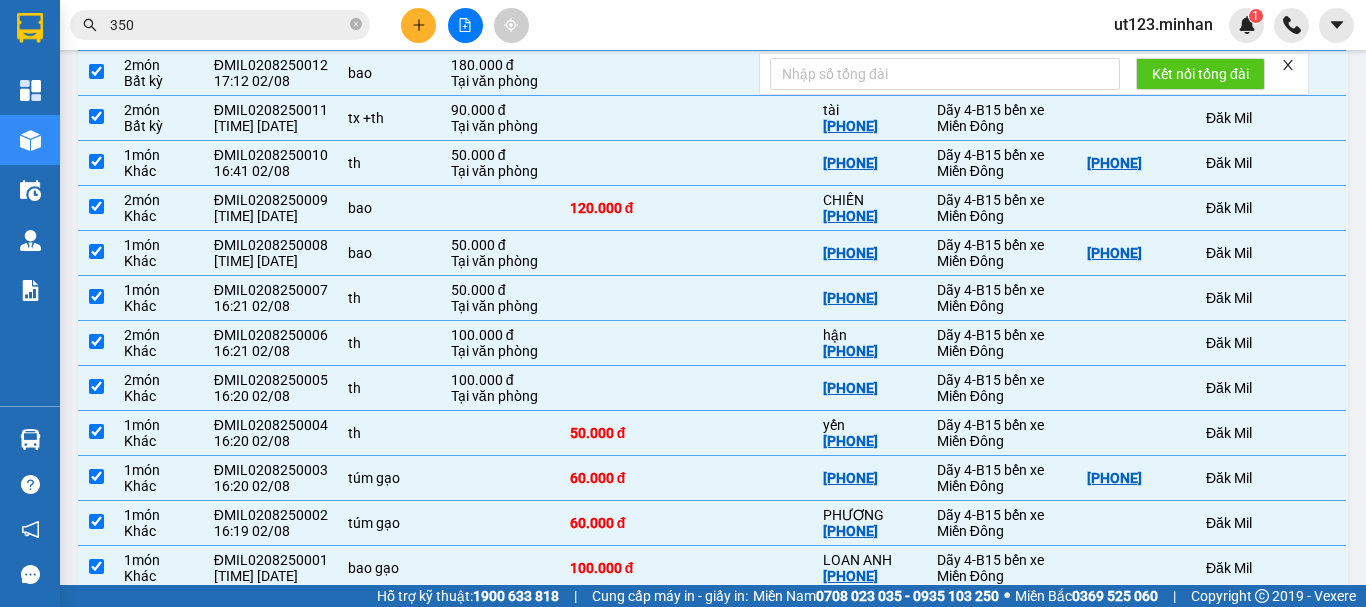 scroll, scrollTop: 352, scrollLeft: 0, axis: vertical 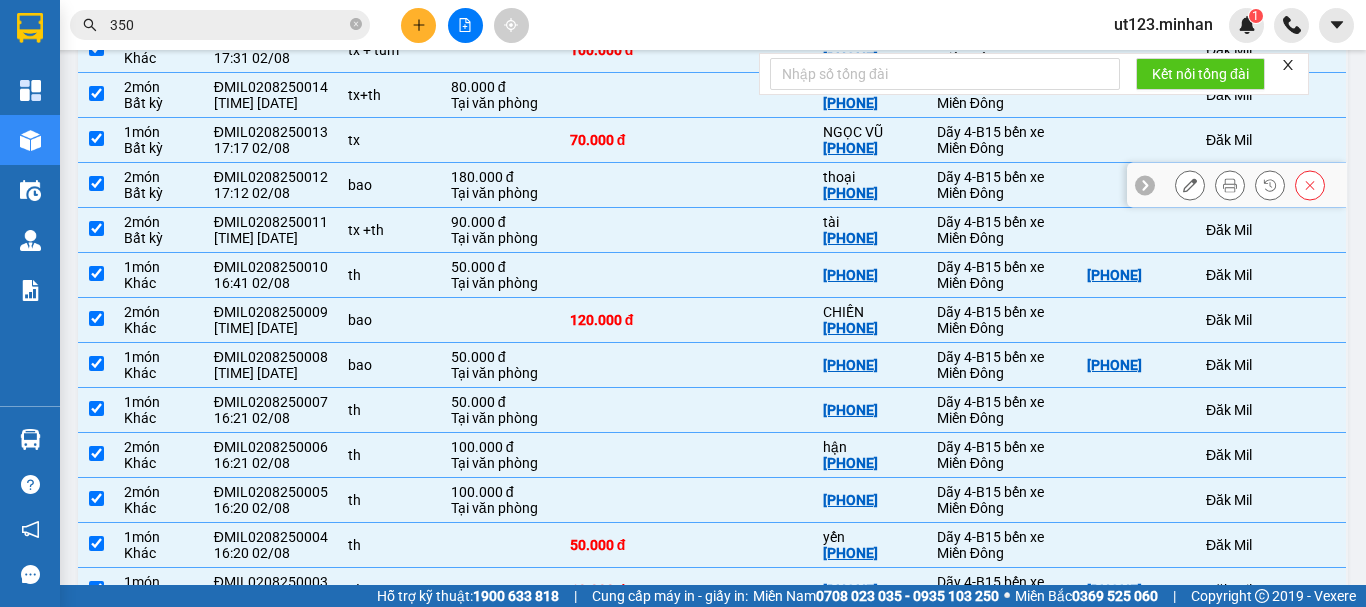 click at bounding box center [96, 183] 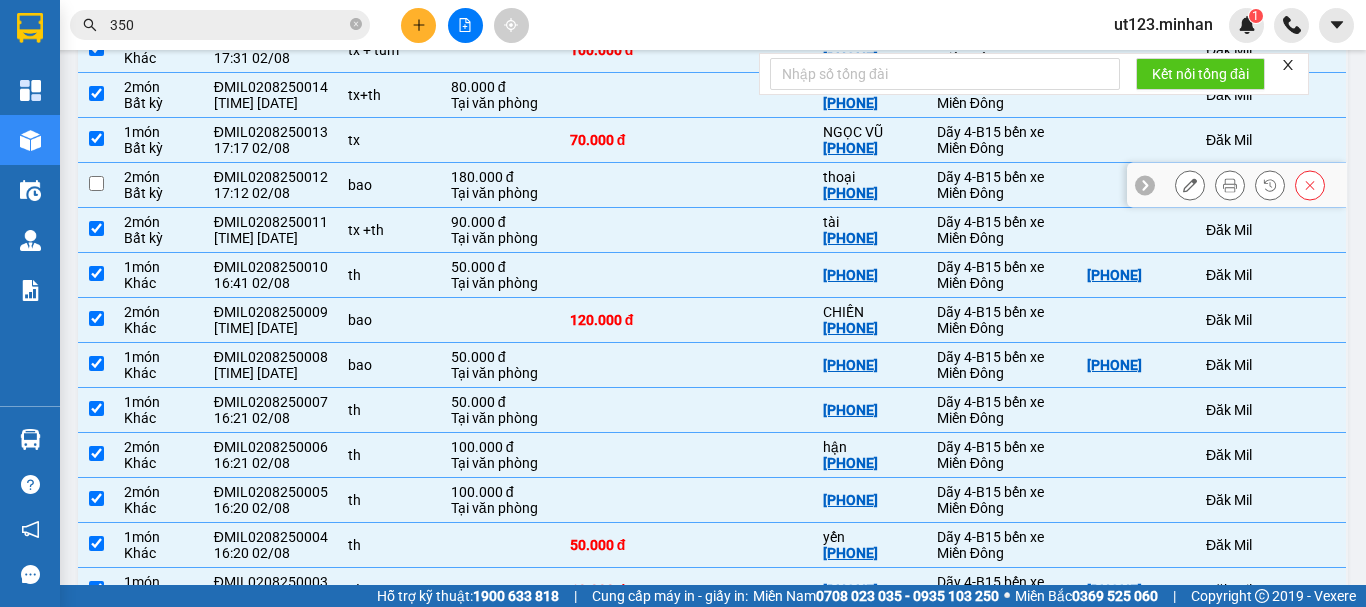 checkbox on "false" 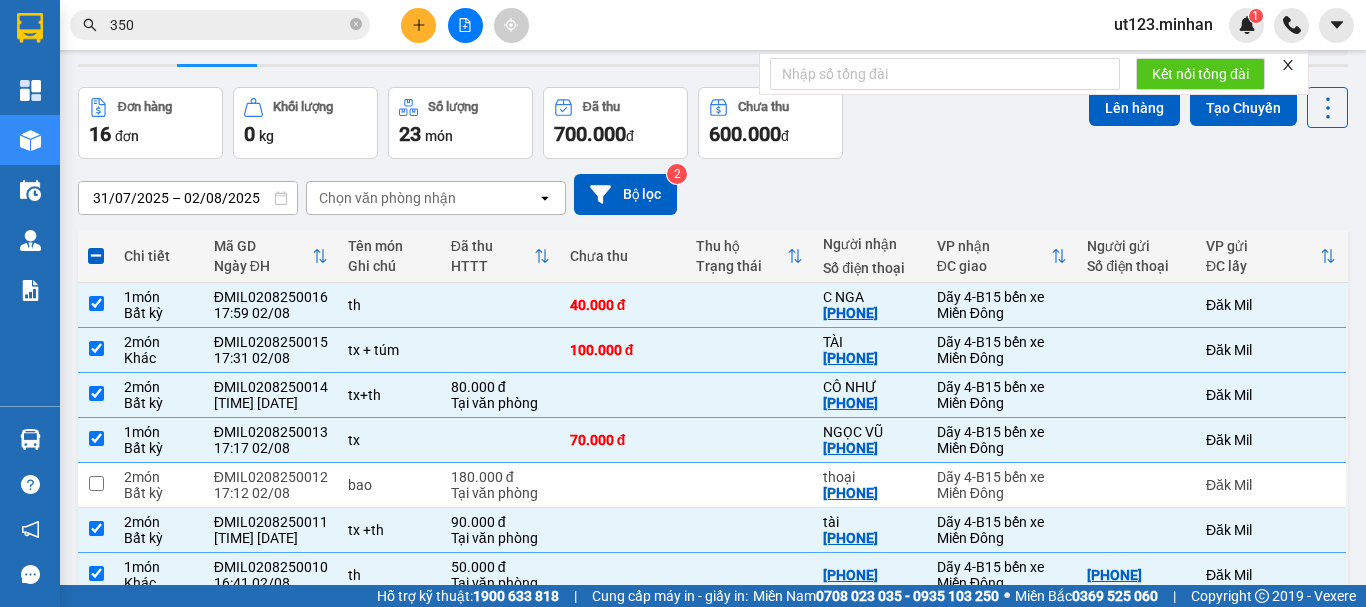 scroll, scrollTop: 0, scrollLeft: 0, axis: both 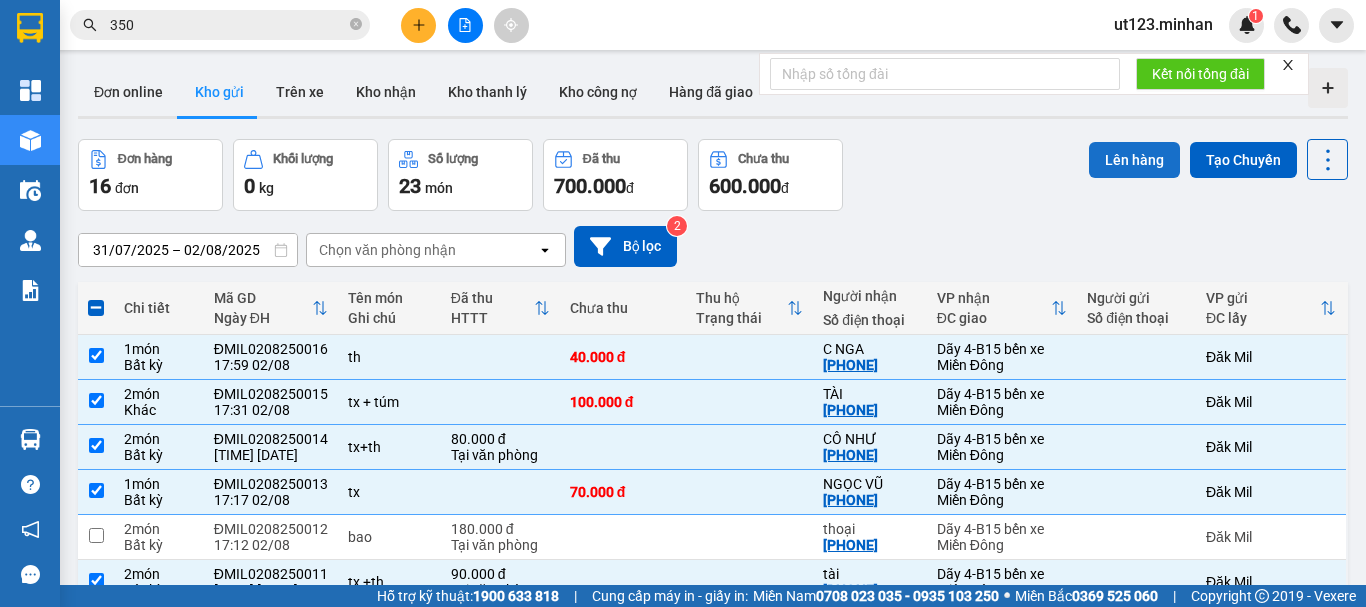 click on "Lên hàng" at bounding box center [1134, 160] 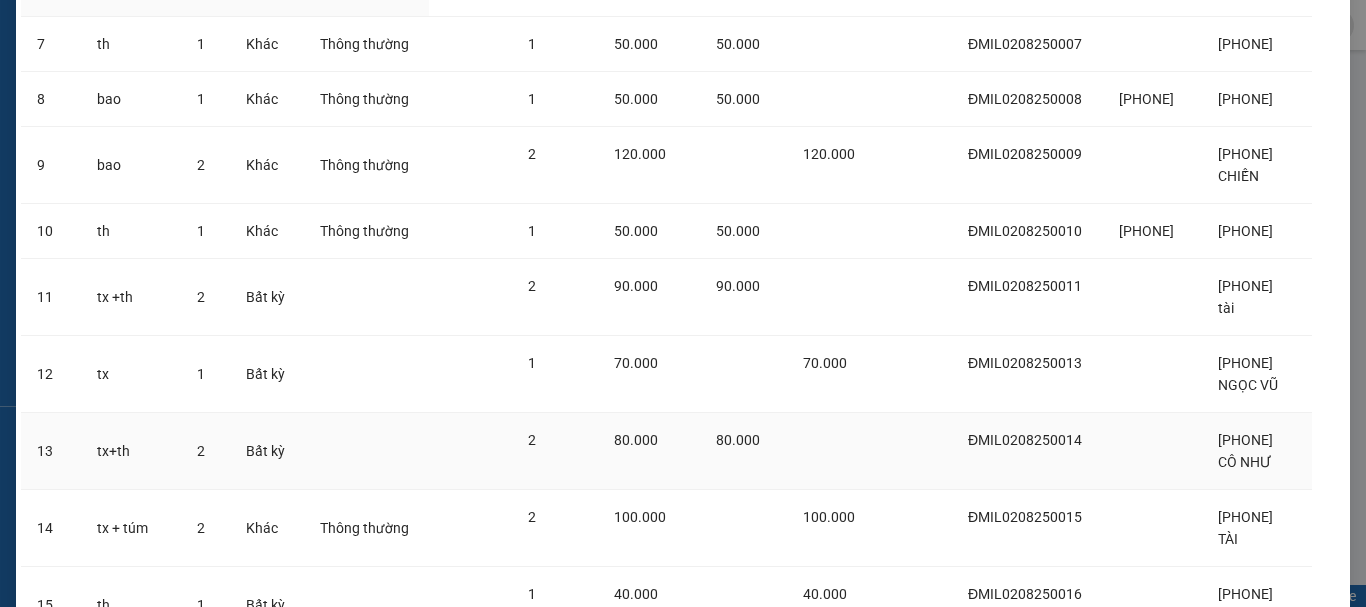 scroll, scrollTop: 783, scrollLeft: 0, axis: vertical 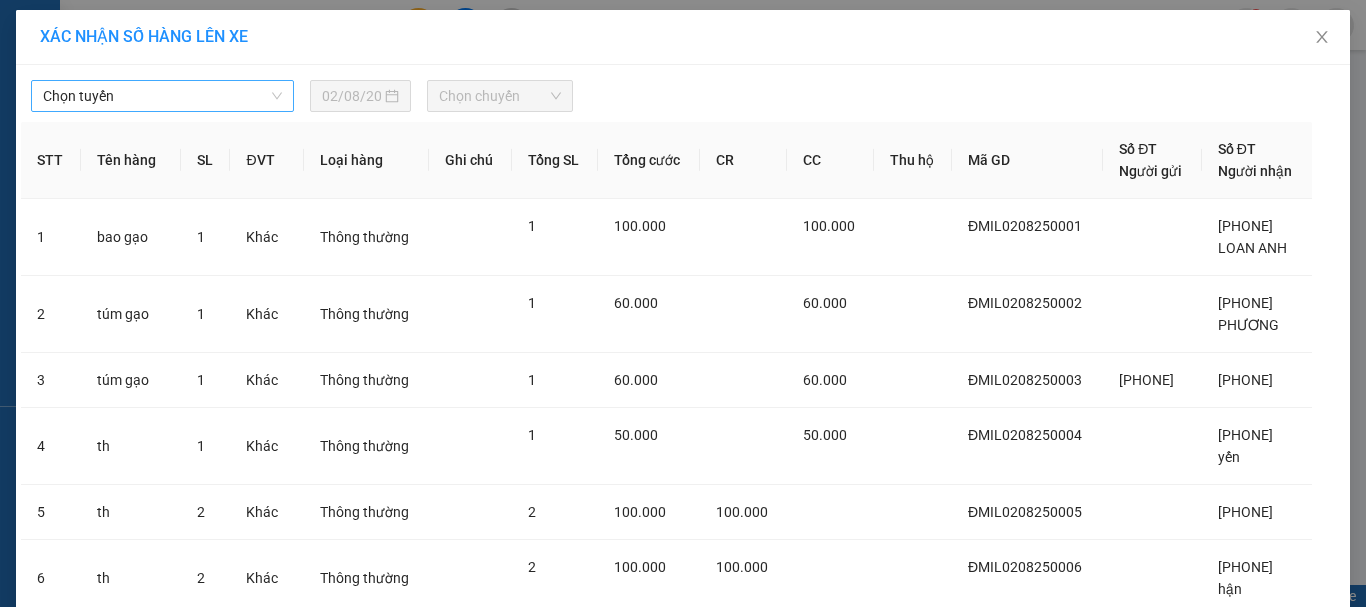 click on "Chọn tuyến" at bounding box center (162, 96) 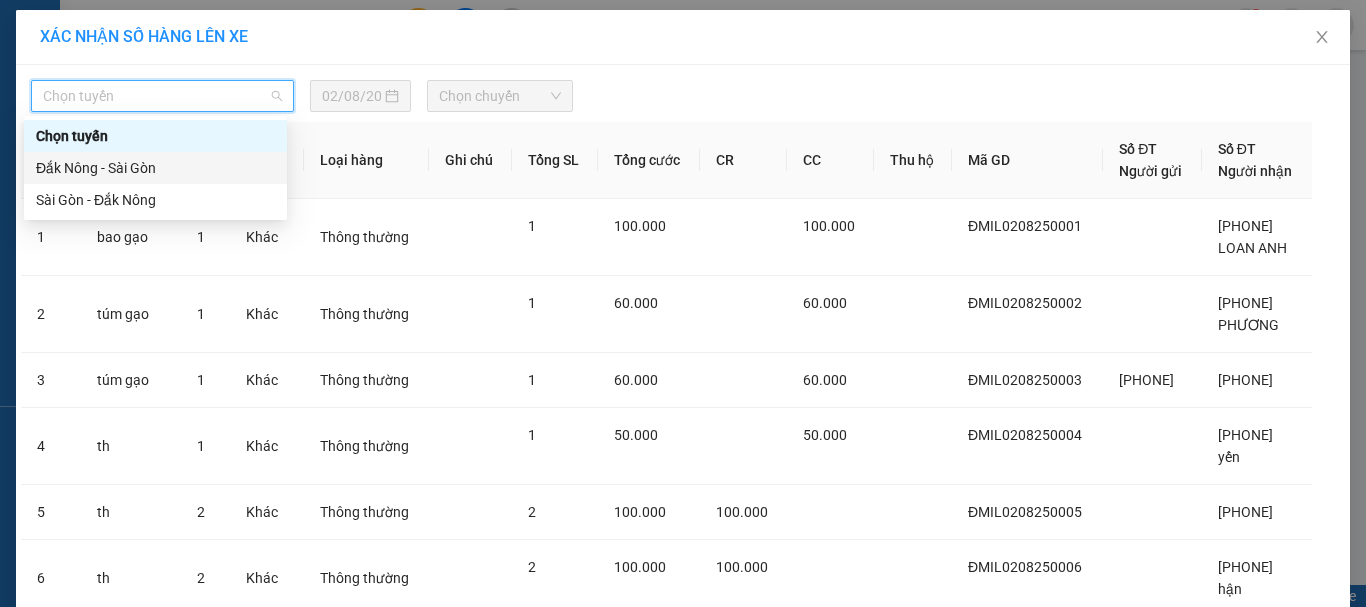click on "Đắk Nông - Sài Gòn" at bounding box center (155, 168) 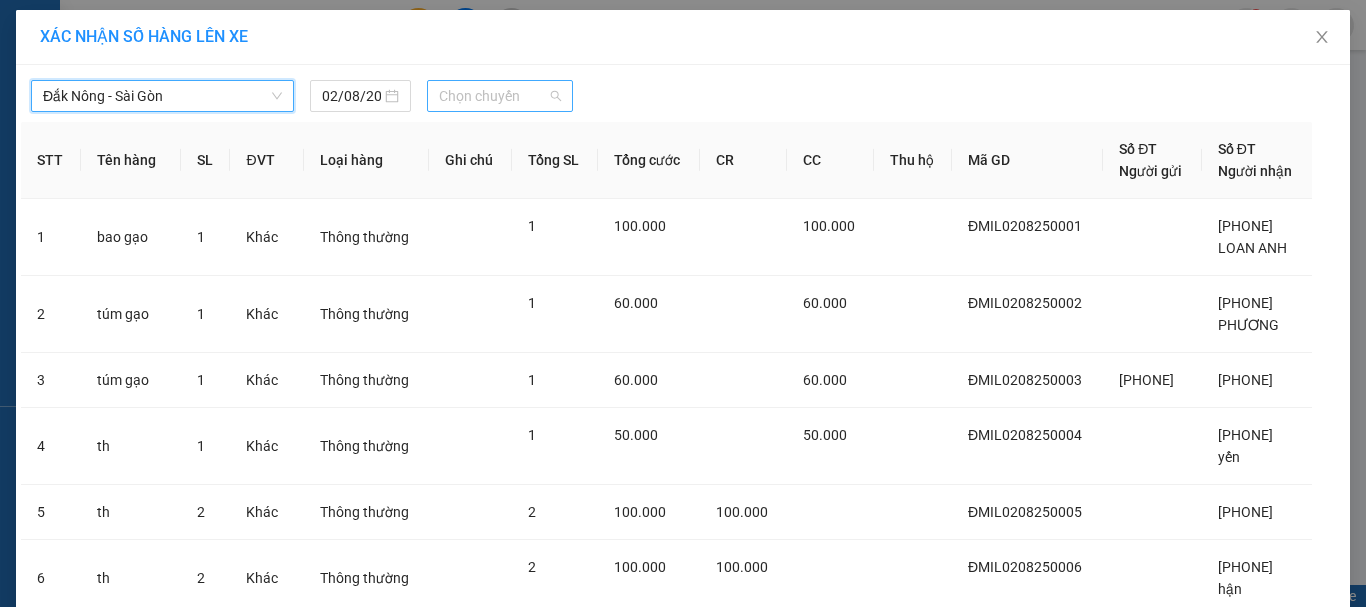 click on "Chọn chuyến" at bounding box center [500, 96] 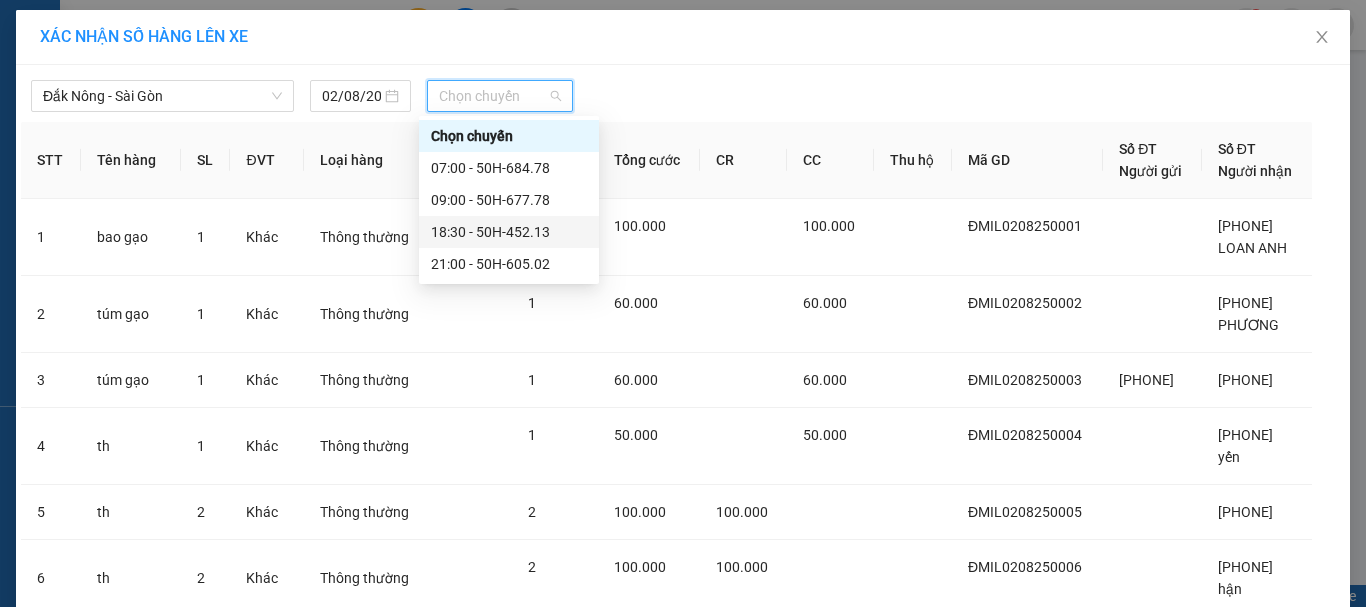 click on "[TIME]     - 50H-452.13" at bounding box center (509, 232) 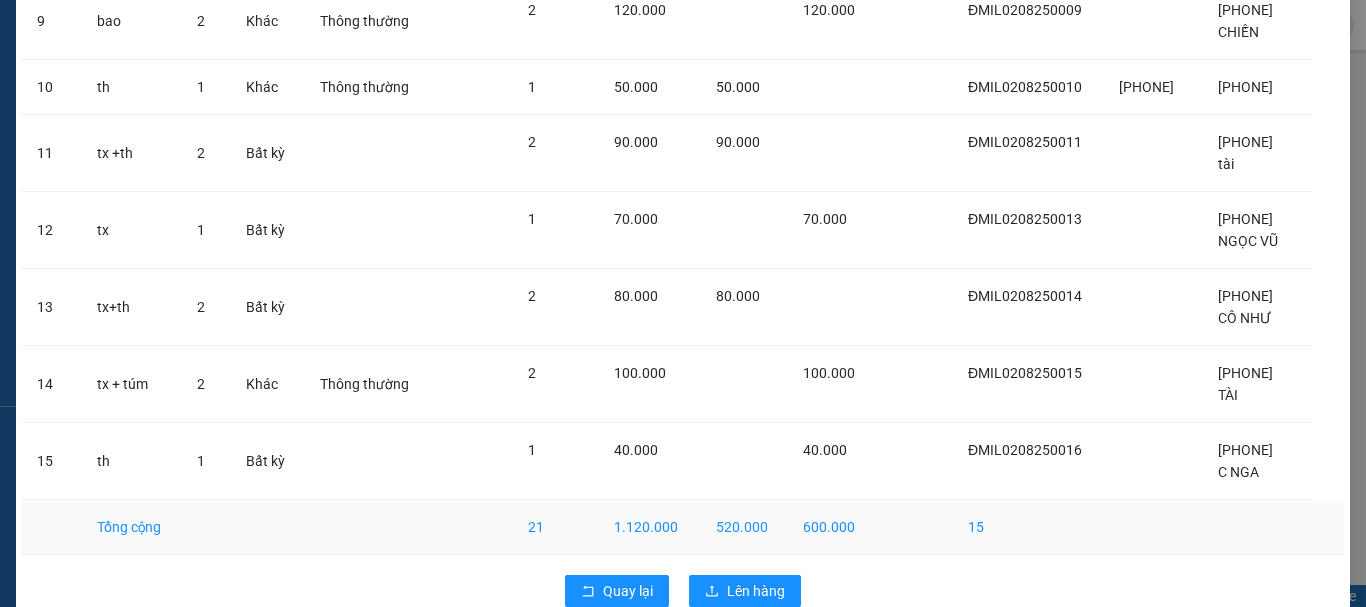 scroll, scrollTop: 795, scrollLeft: 0, axis: vertical 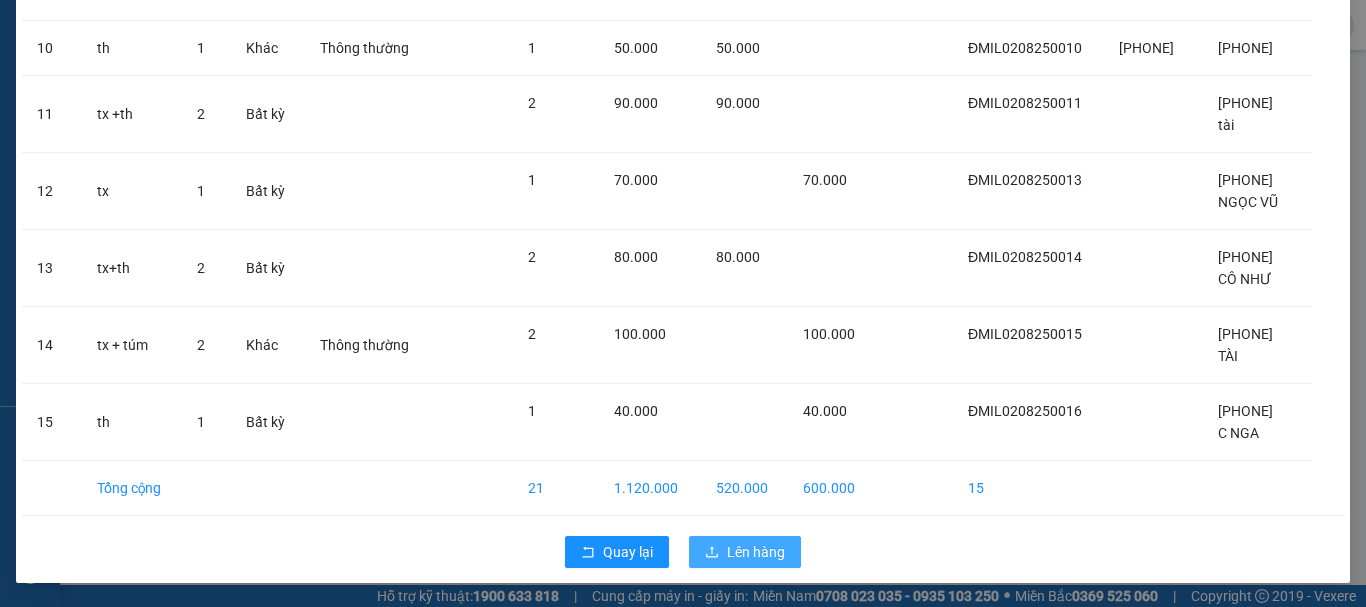 click on "Lên hàng" at bounding box center [756, 552] 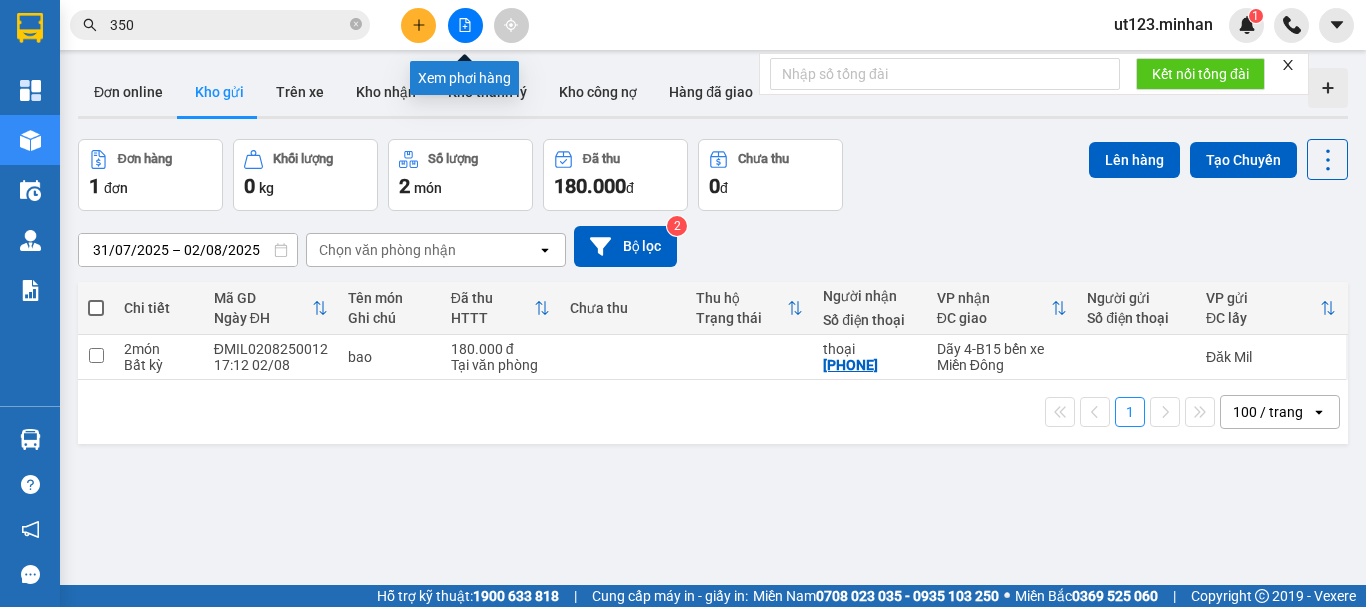 click at bounding box center (465, 25) 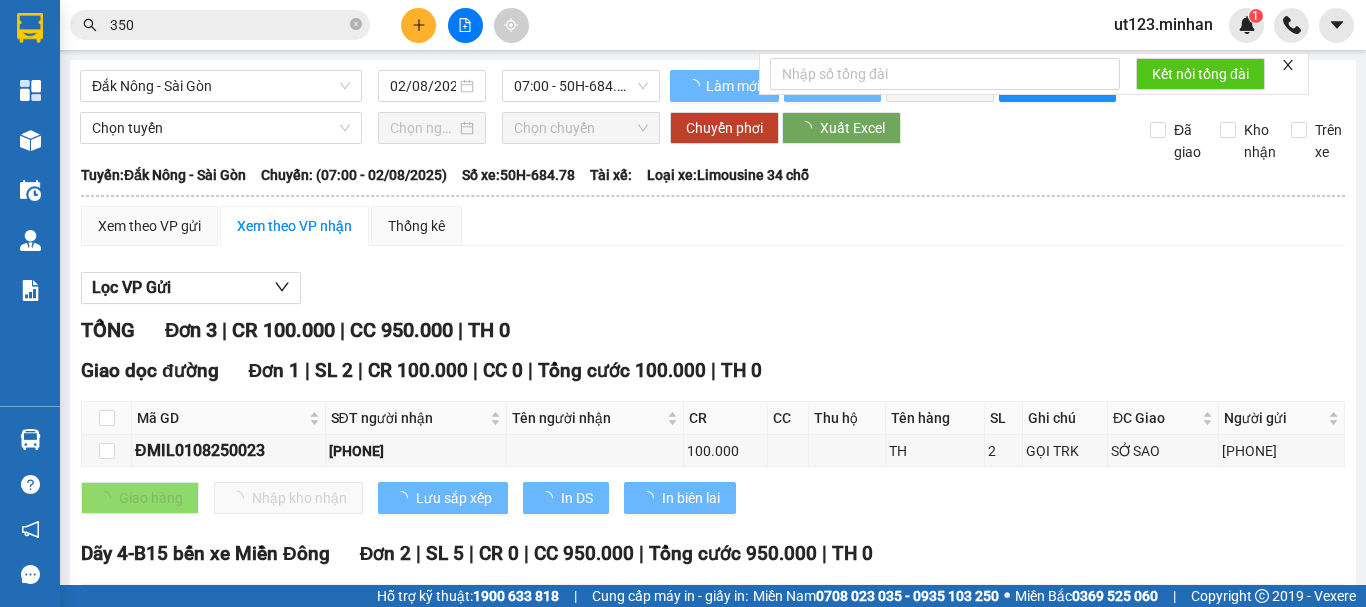 click on "Đắk Nông - Sài Gòn 02/08/2025 07:00     - 50H-684.78  Làm mới In phơi In đơn chọn Thống kê Lọc  CR Lọc  CC Chọn tuyến Chọn chuyến Chuyển phơi Xuất Excel Đã giao Kho nhận Trên xe Minh An Express   19002848, [PHONE]   120 [STREET], [WARD], [DISTRICT] PHƠI HÀNG 18:52 - 02/08/2025 Tuyến:  Đắk Nông - Sài Gòn Chuyến:   (07:00 - 02/08/2025) Số xe:  50H-684.78 Loại xe:  Limousine 34 chỗ Tuyến:  Đắk Nông - Sài Gòn Chuyến:   (07:00 - 02/08/2025) Số xe:  50H-684.78 Tài xế:  Loại xe:  Limousine 34 chỗ Xem theo VP gửi Xem theo VP nhận Thống kê Lọc VP Gửi TỔNG Đơn   3 | CR   100.000 | CC   950.000 | TH   0 Giao dọc đường Đơn   1 | SL   2 | CR   100.000 | CC   0 | Tổng cước   100.000 | TH   0 Mã GD SĐT người nhận Tên người nhận CR CC Thu hộ Tên hàng SL Ghi chú ĐC Giao Người gửi Ký nhận                           ĐMIL0108250023 [PHONE]   100.000 TH 2 SỞ SAO" at bounding box center [713, 430] 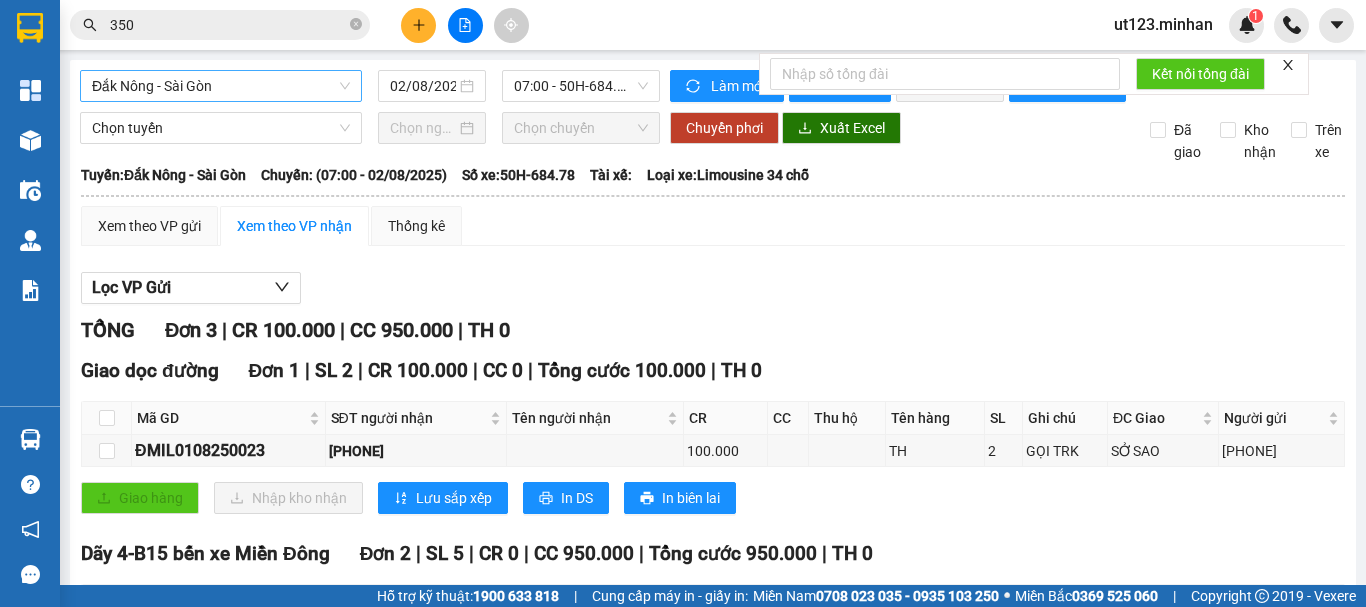 click on "Đắk Nông - Sài Gòn" at bounding box center [221, 86] 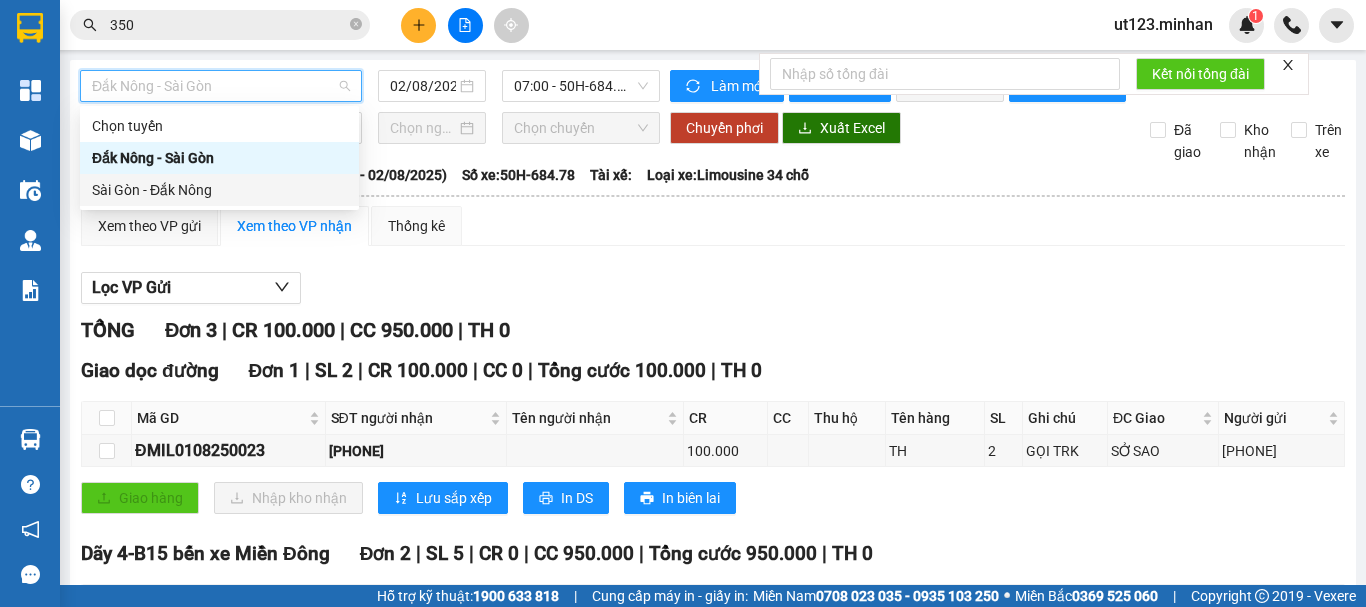 click on "Sài Gòn - Đắk Nông" at bounding box center (219, 190) 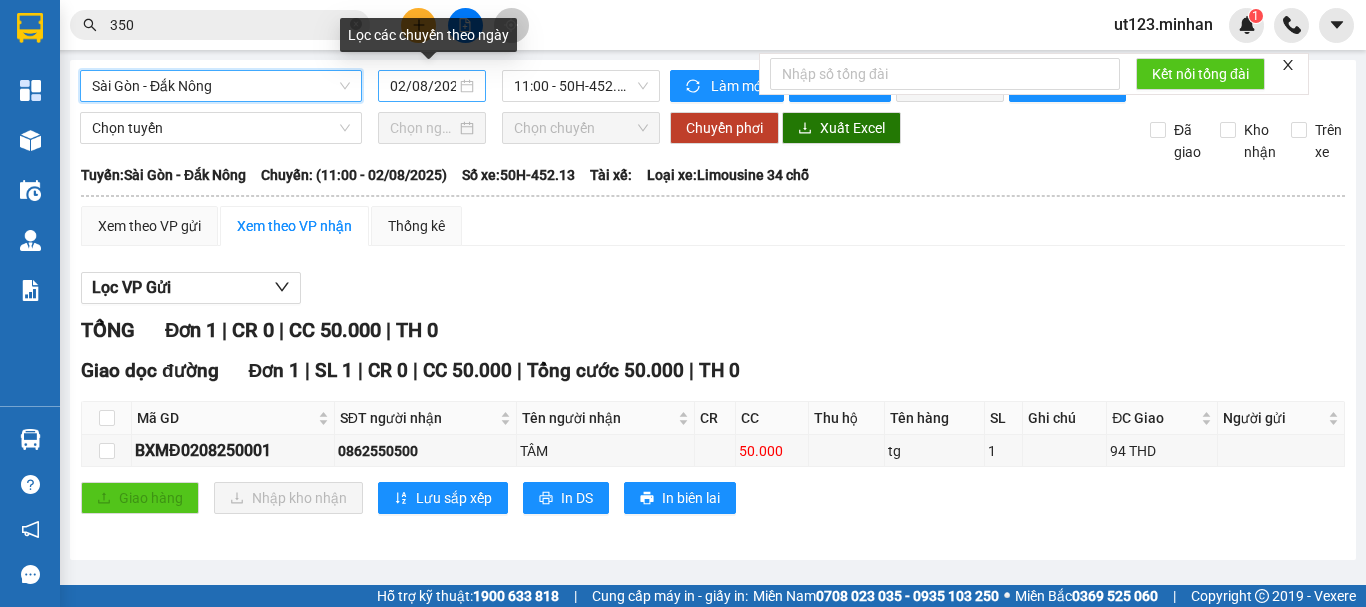 click on "02/08/2025" at bounding box center [423, 86] 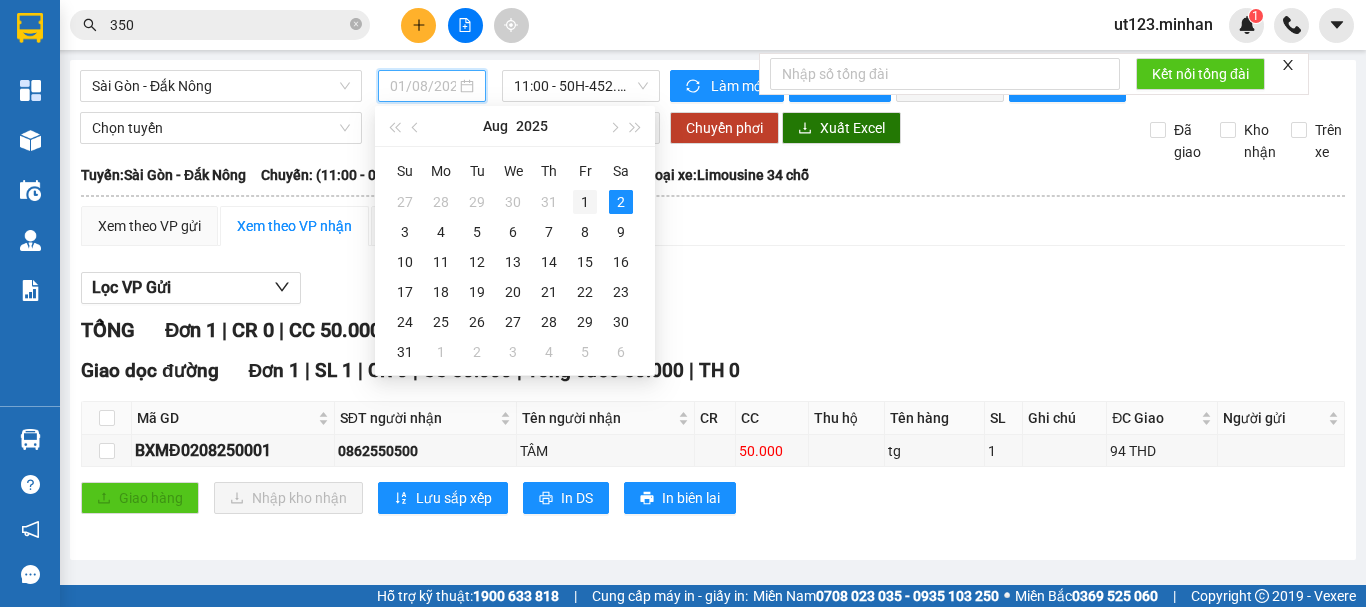 click on "1" at bounding box center [585, 202] 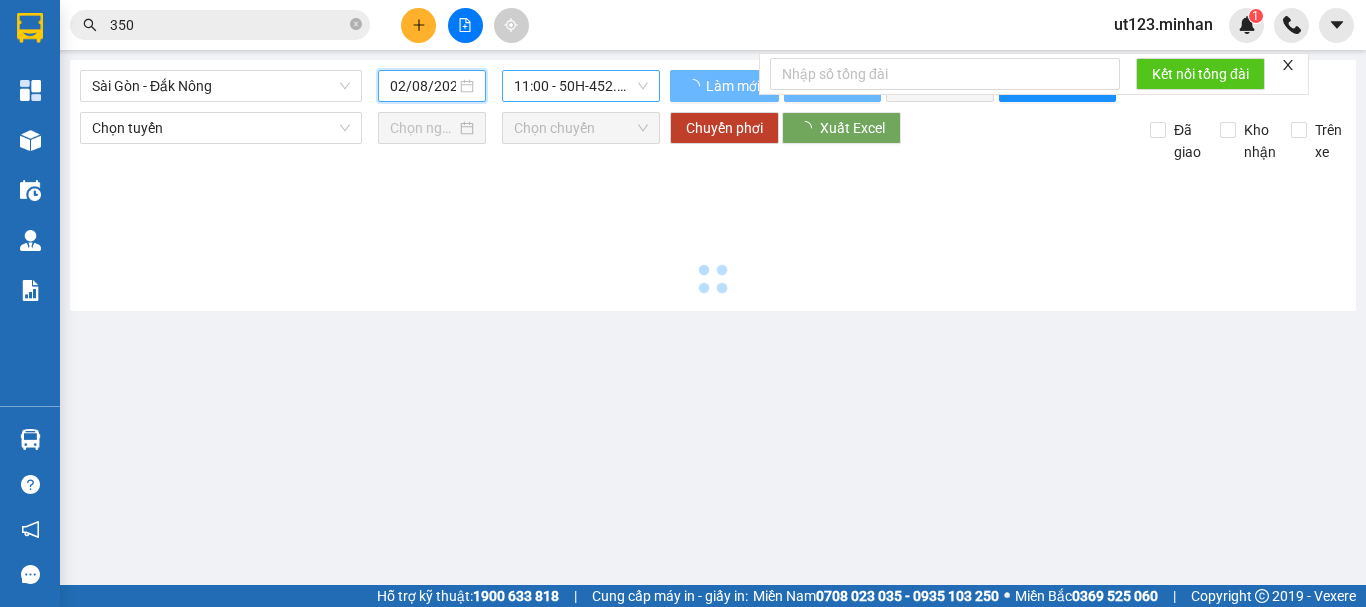 type on "01/08/2025" 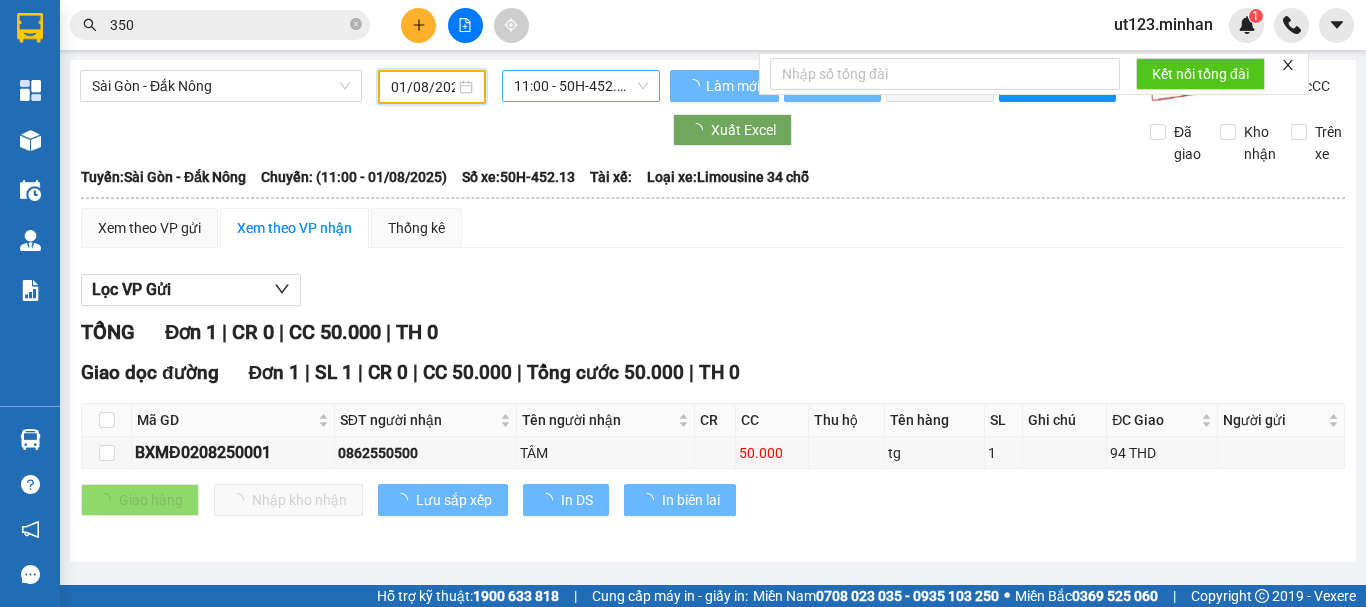 click on "11:00     - 50H-452.13" at bounding box center (581, 86) 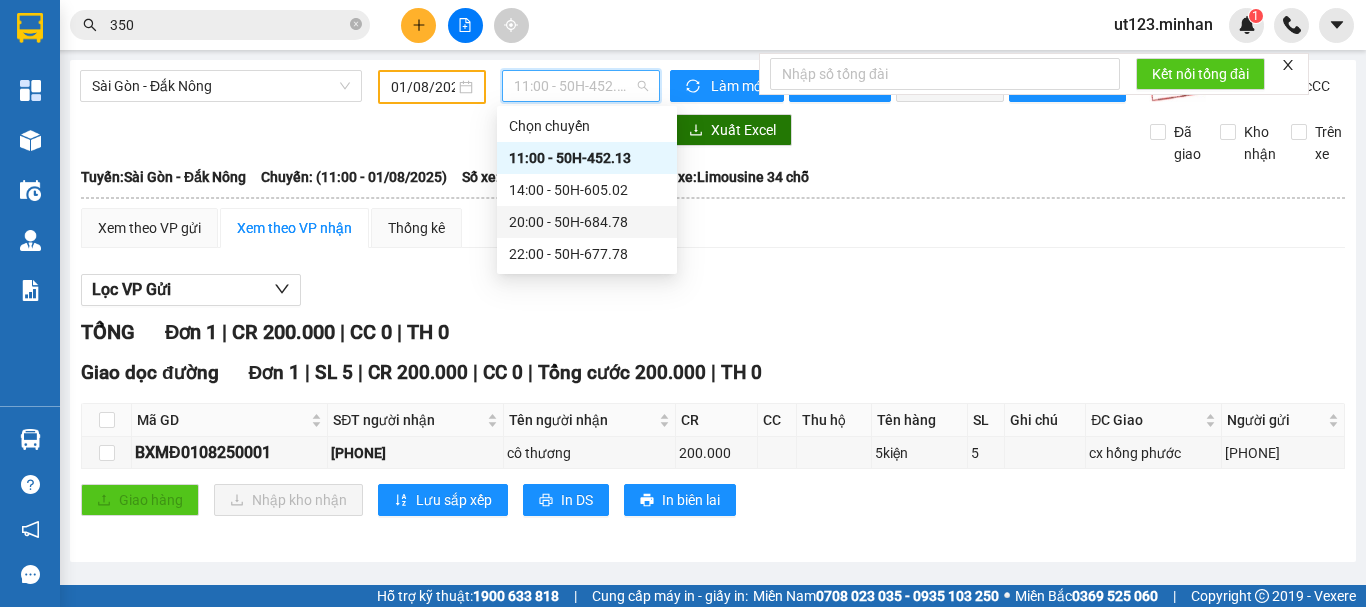 click on "20:00     - 50H-684.78" at bounding box center (587, 222) 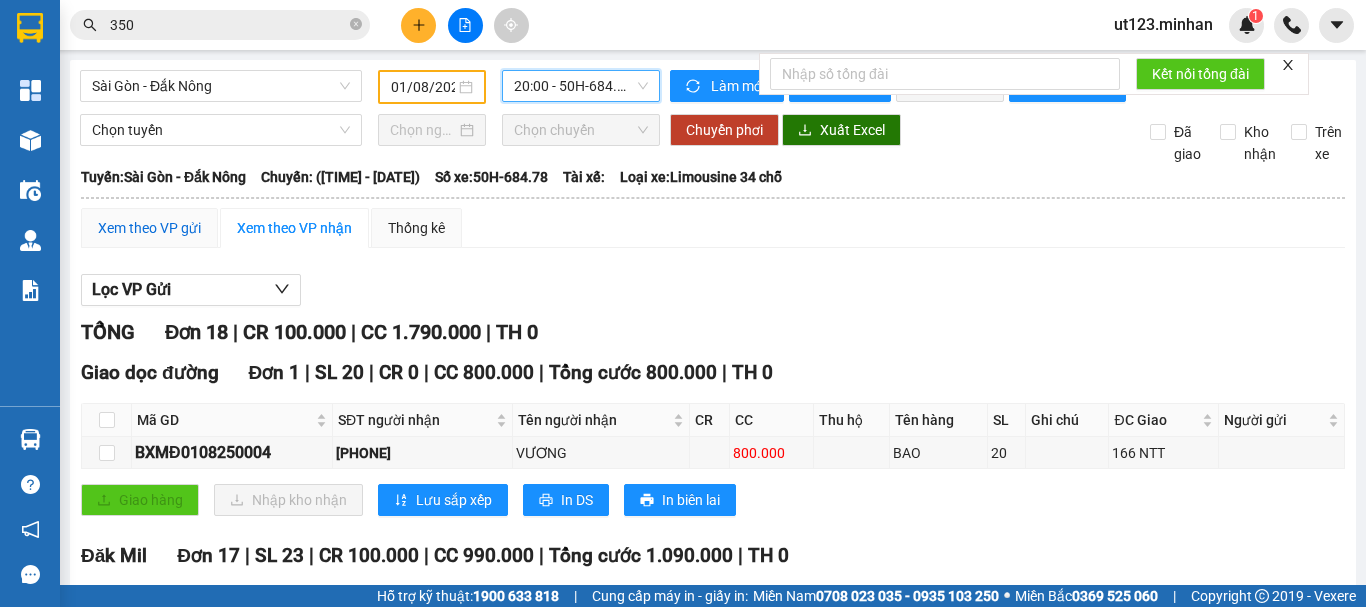 click on "Xem theo VP gửi" at bounding box center [149, 228] 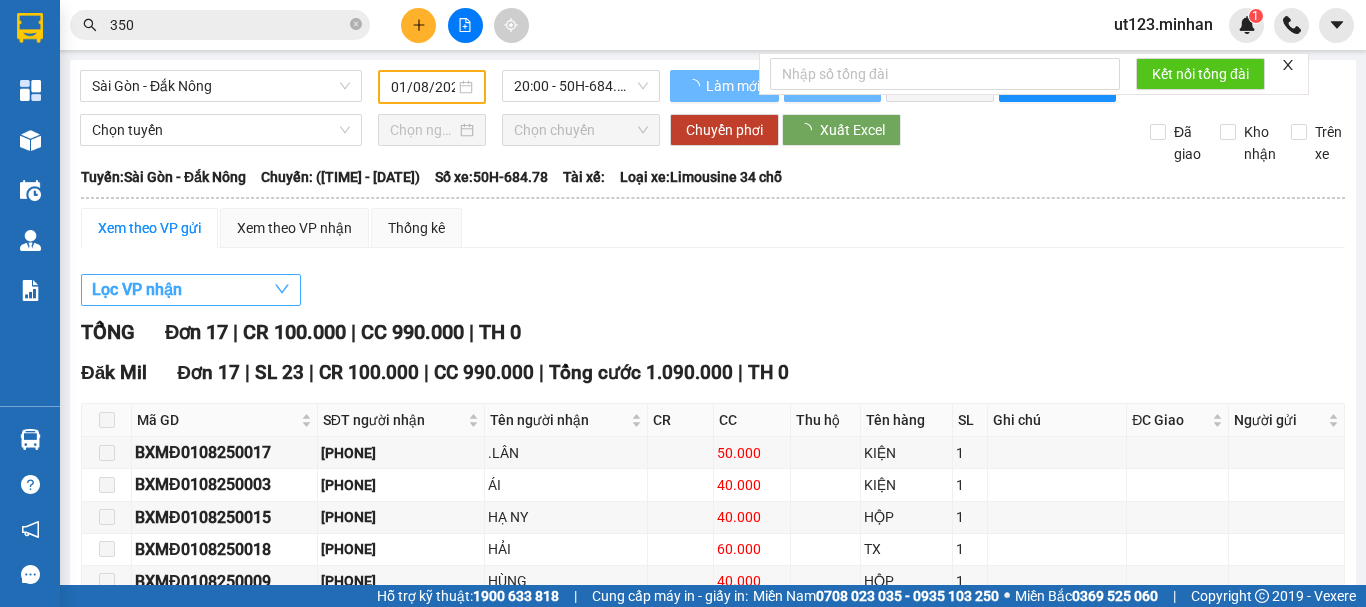 click on "Lọc VP nhận" at bounding box center (137, 289) 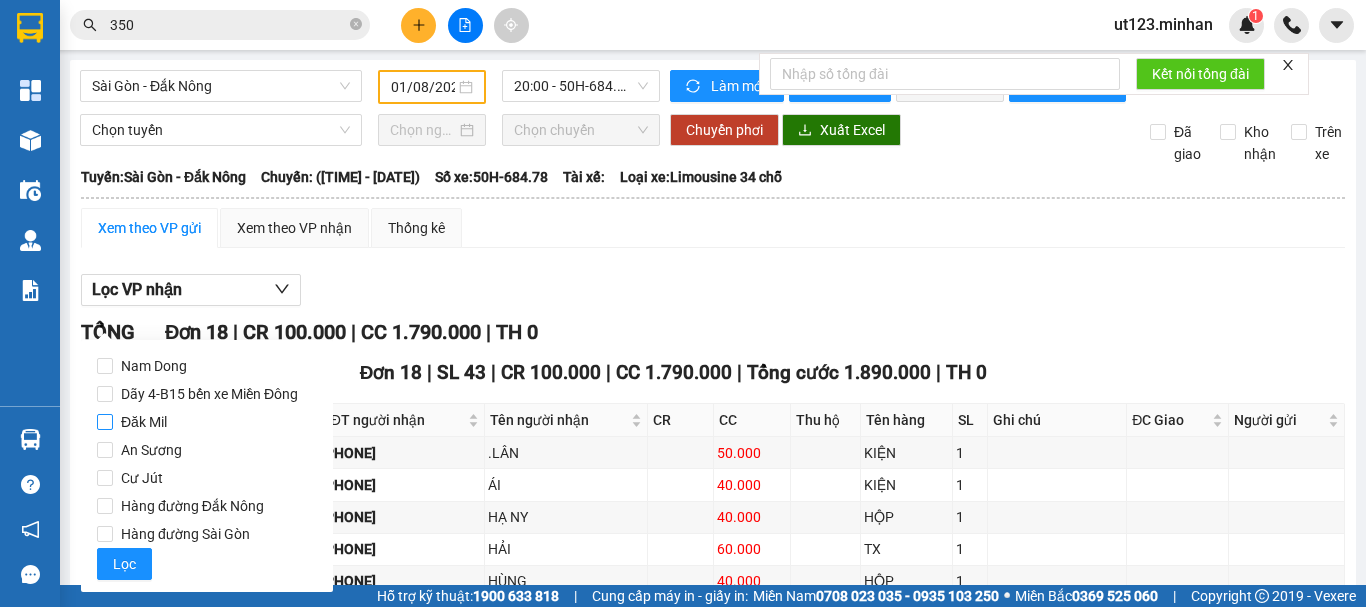 click on "Đăk Mil" at bounding box center (207, 422) 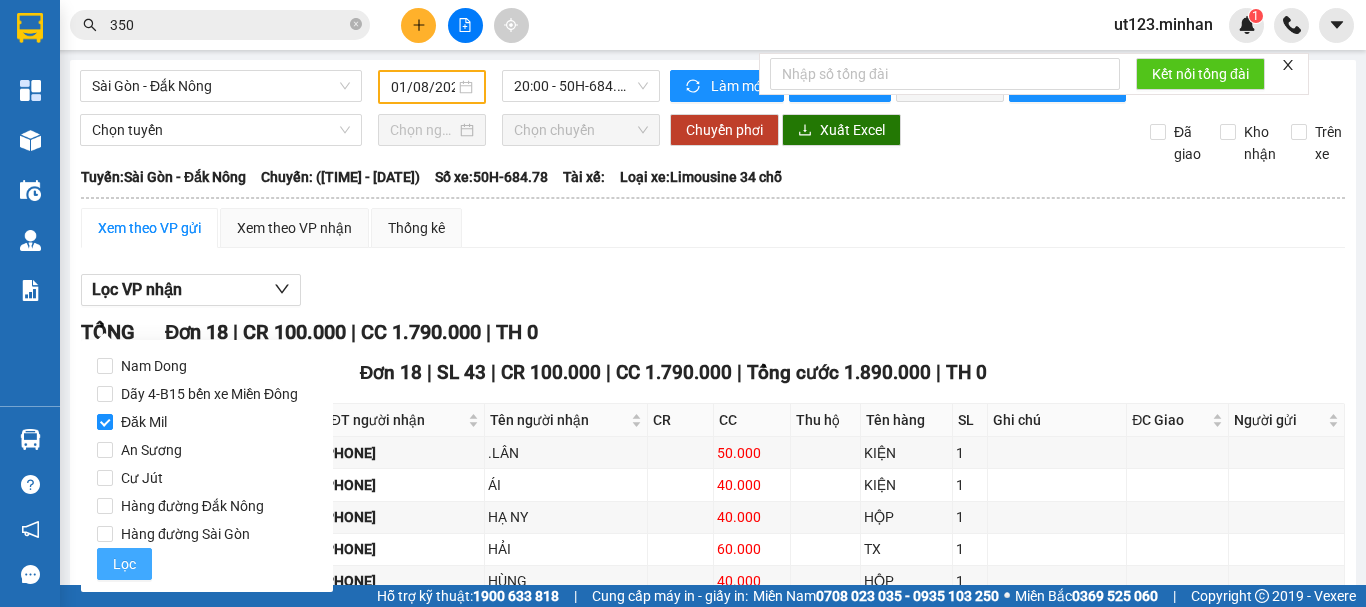 click on "Lọc" at bounding box center [124, 564] 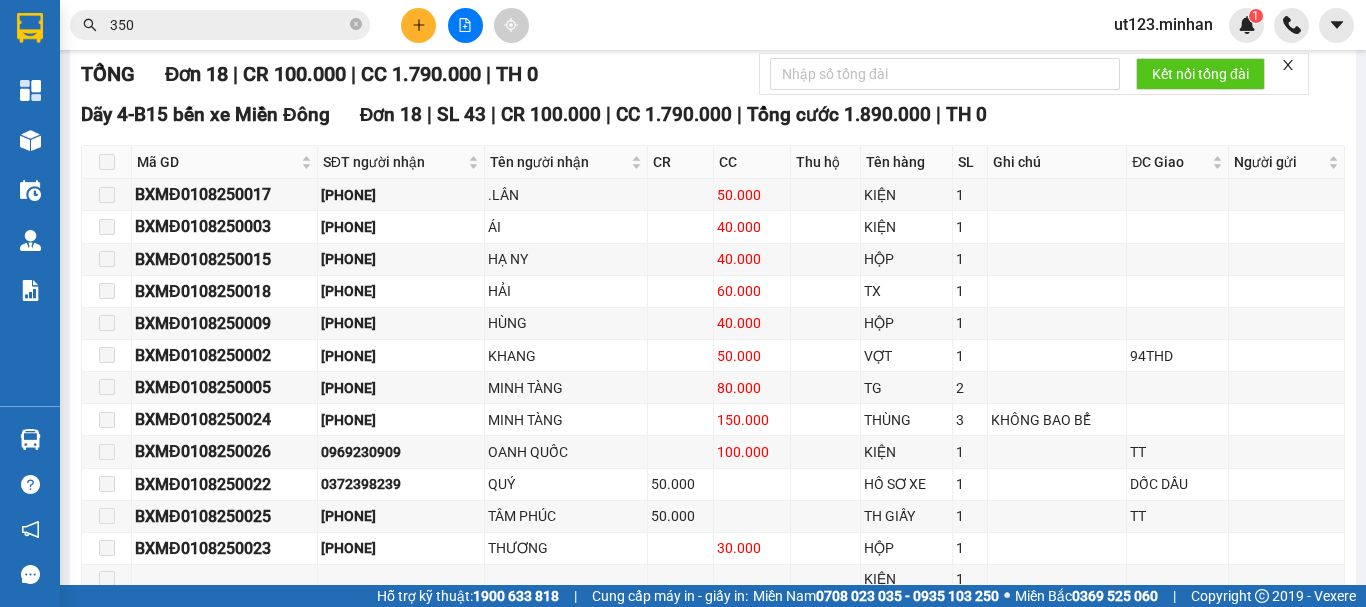 scroll, scrollTop: 0, scrollLeft: 0, axis: both 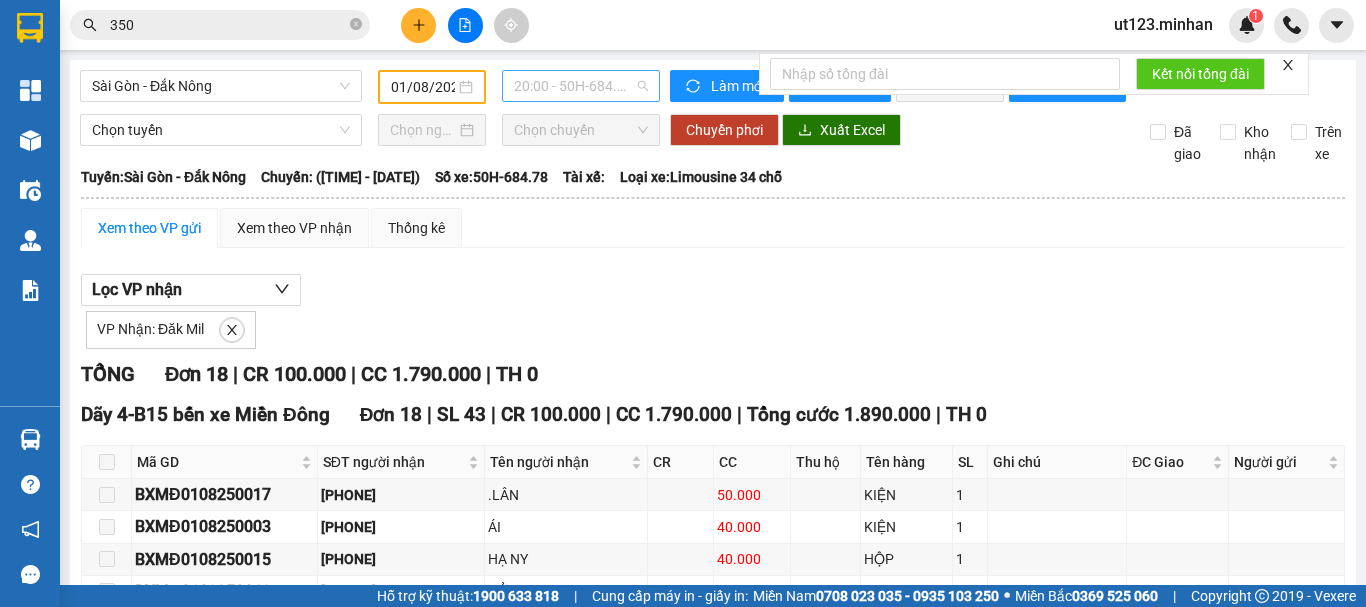 click on "20:00     - 50H-684.78" at bounding box center [581, 86] 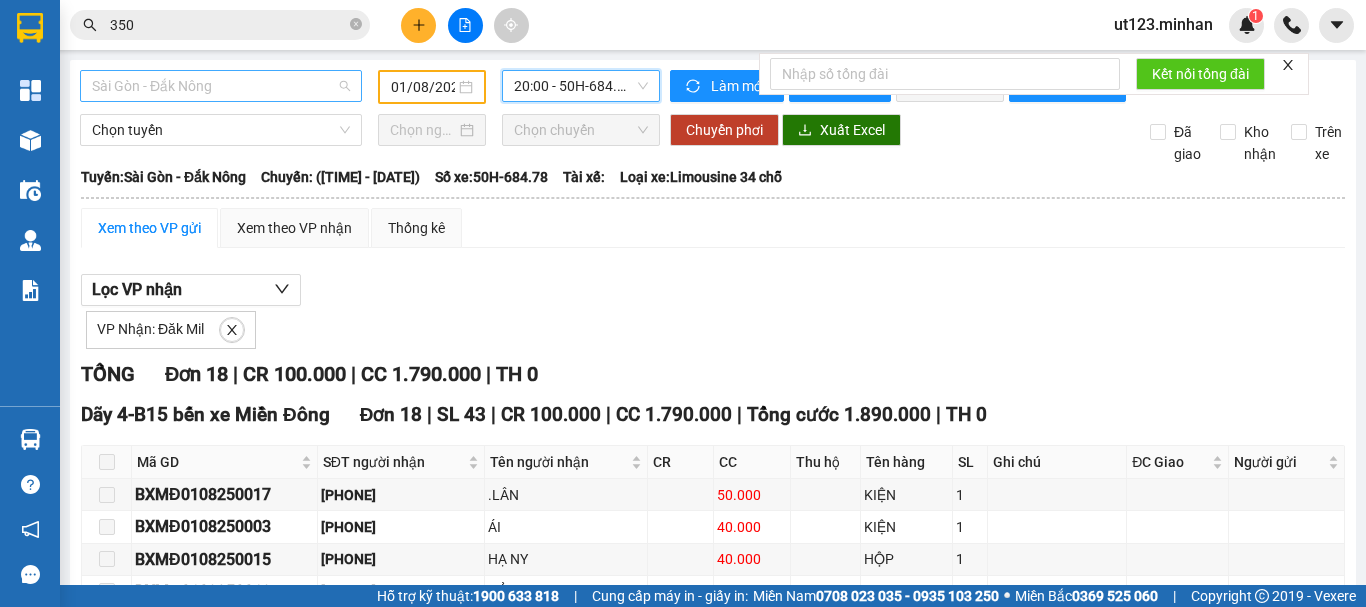 click on "Sài Gòn - Đắk Nông" at bounding box center [221, 86] 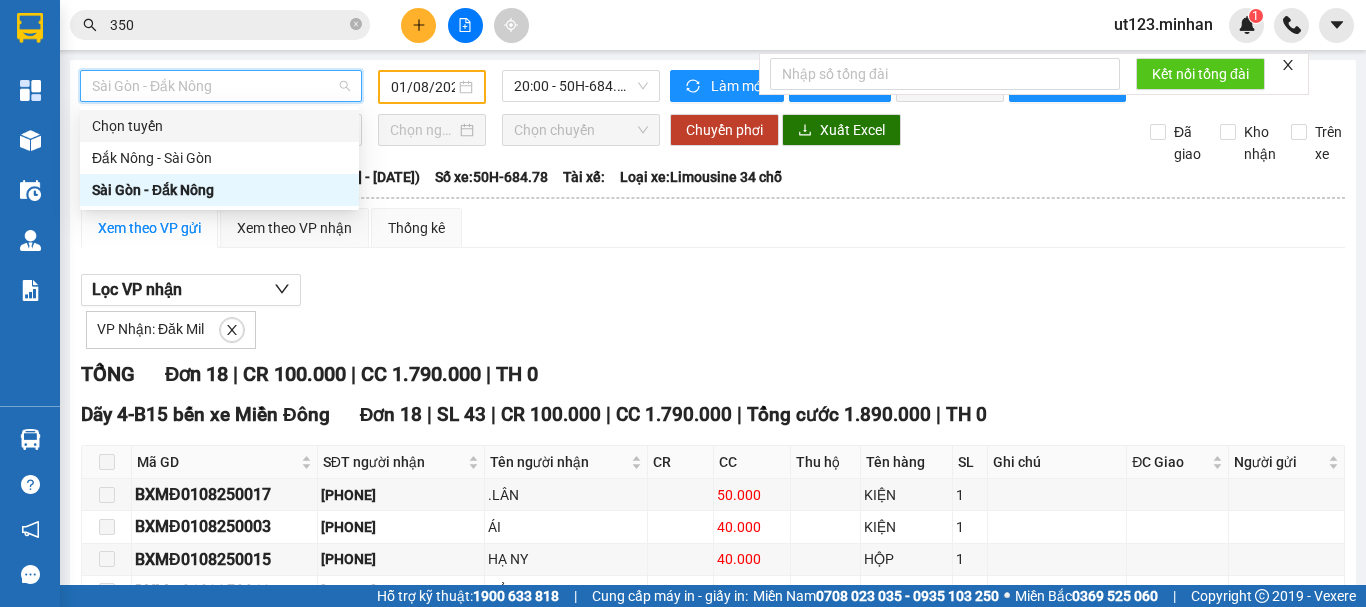 click on "01/08/2025" at bounding box center (423, 87) 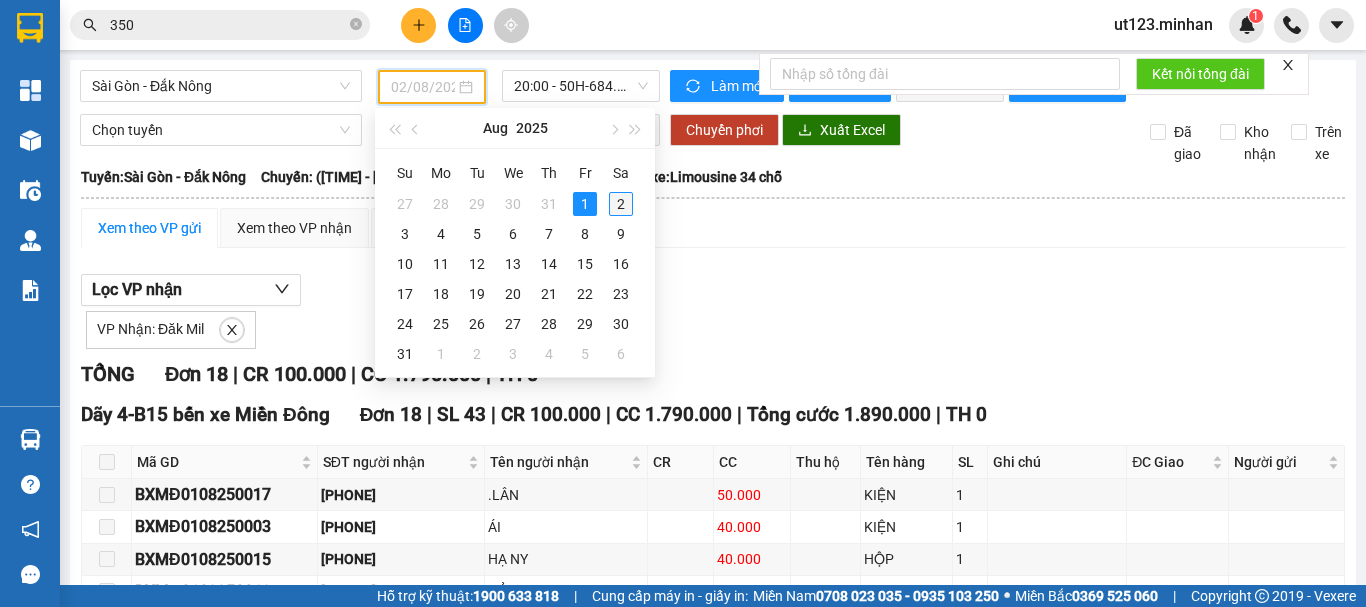 click on "2" at bounding box center (621, 204) 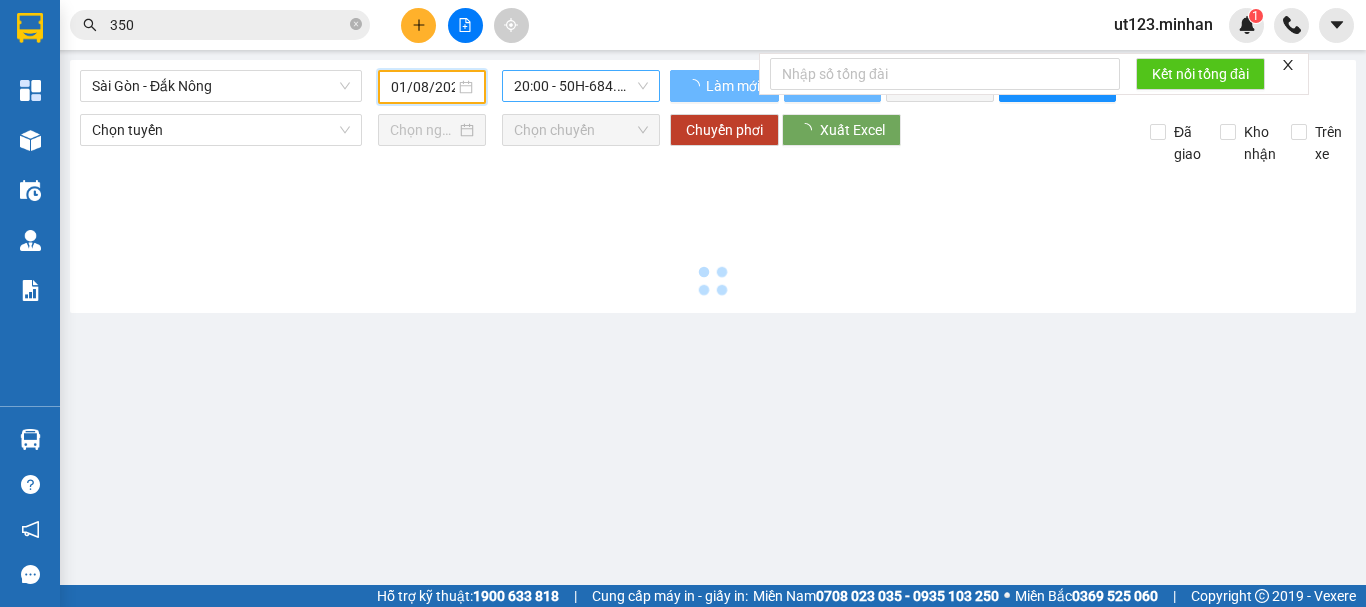 type on "02/08/2025" 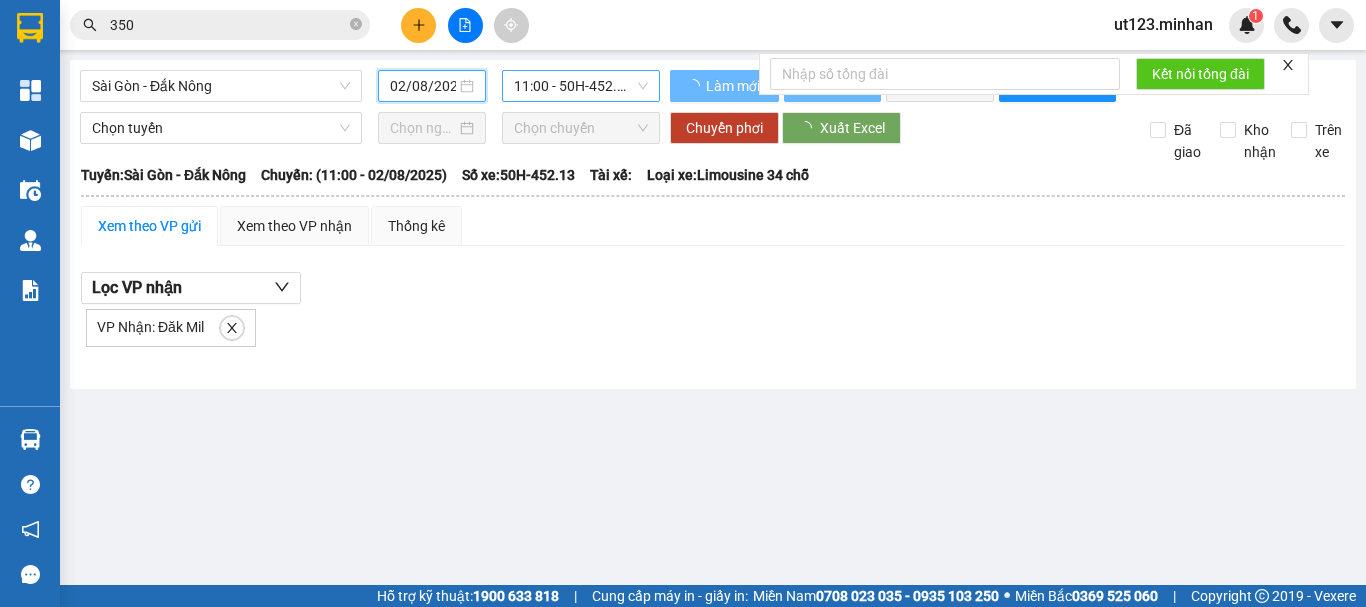 click on "11:00     - 50H-452.13" at bounding box center [581, 86] 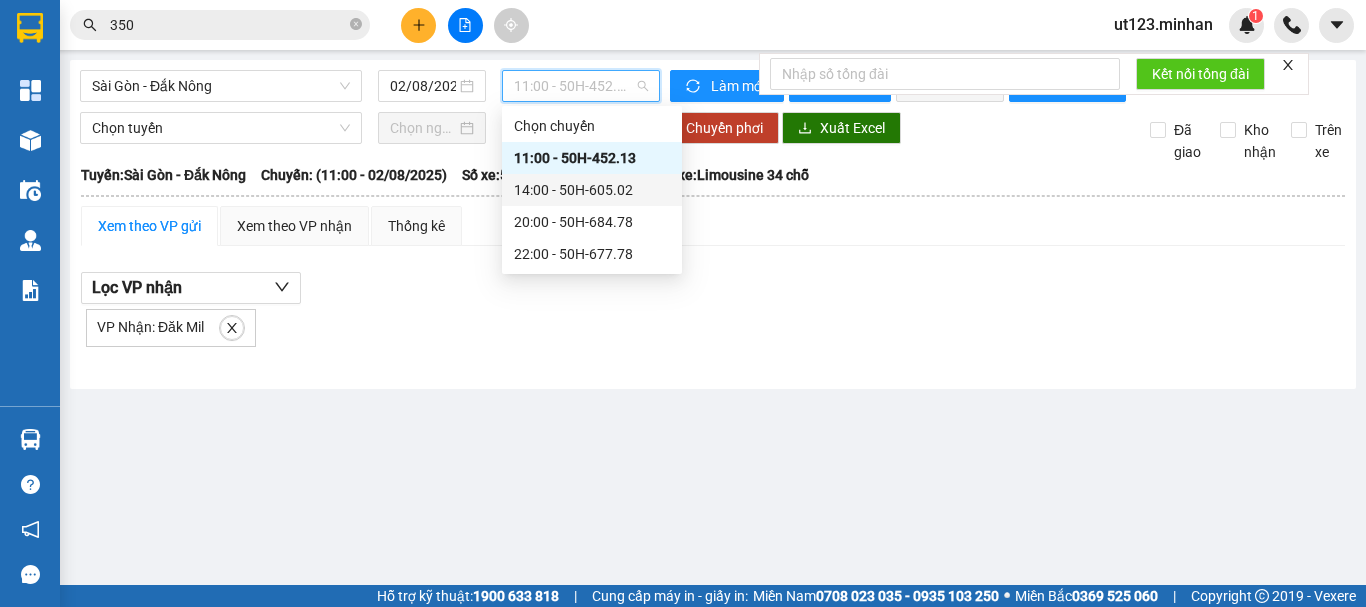click on "14:00     - 50H-605.02" at bounding box center (592, 190) 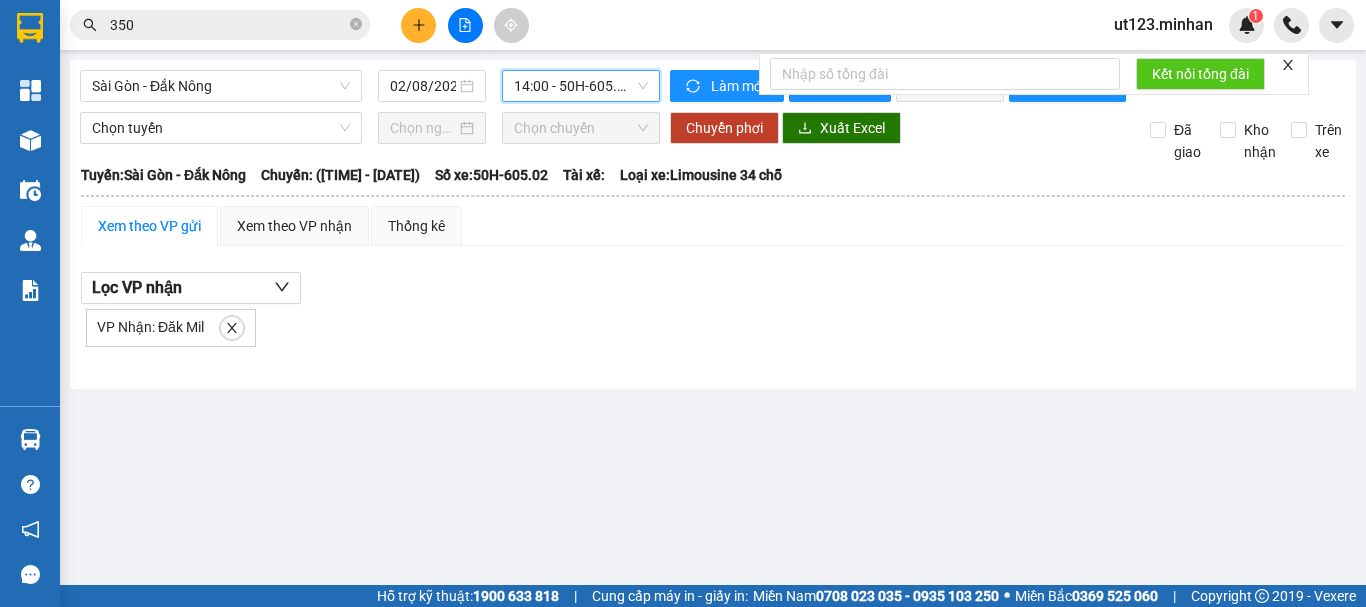 click on "14:00     - 50H-605.02" at bounding box center [581, 86] 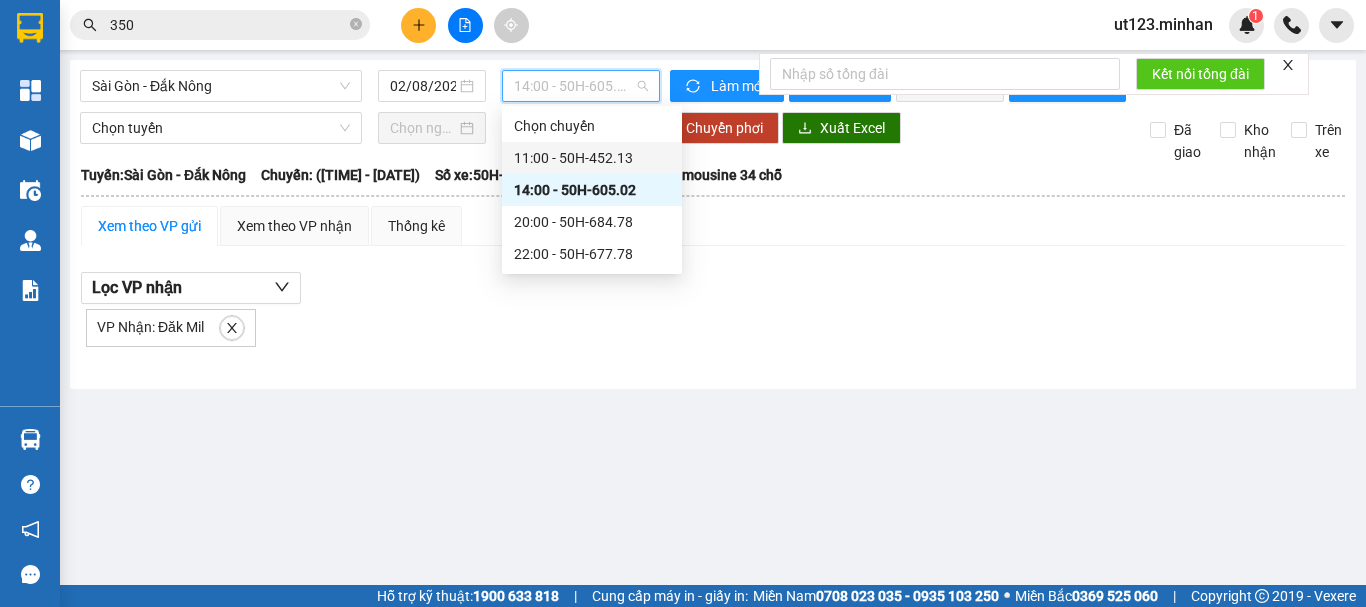 click on "11:00     - 50H-452.13" at bounding box center [592, 158] 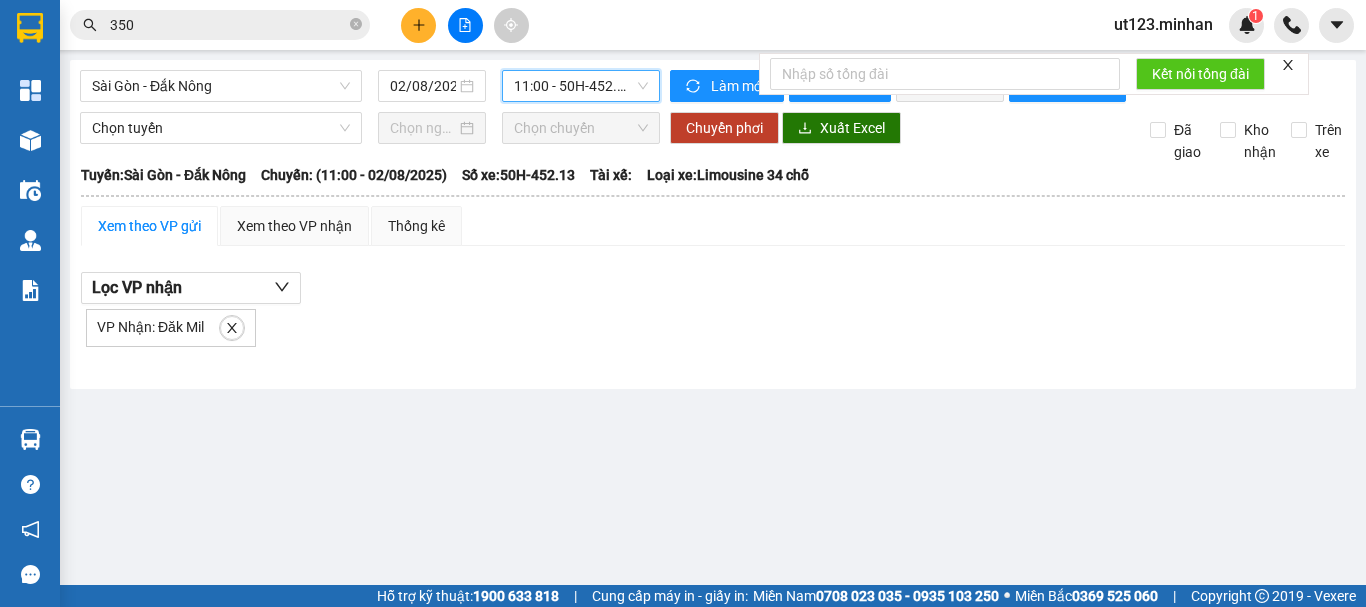 click on "11:00     - 50H-452.13" at bounding box center [581, 86] 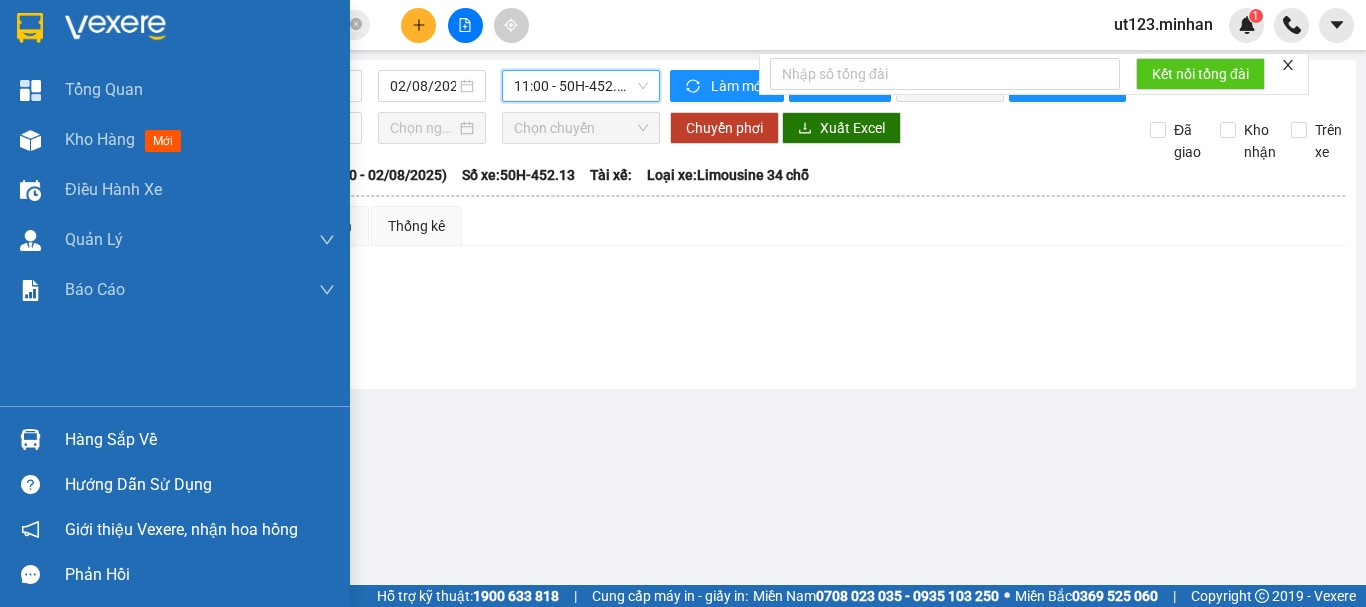 click at bounding box center [30, 27] 